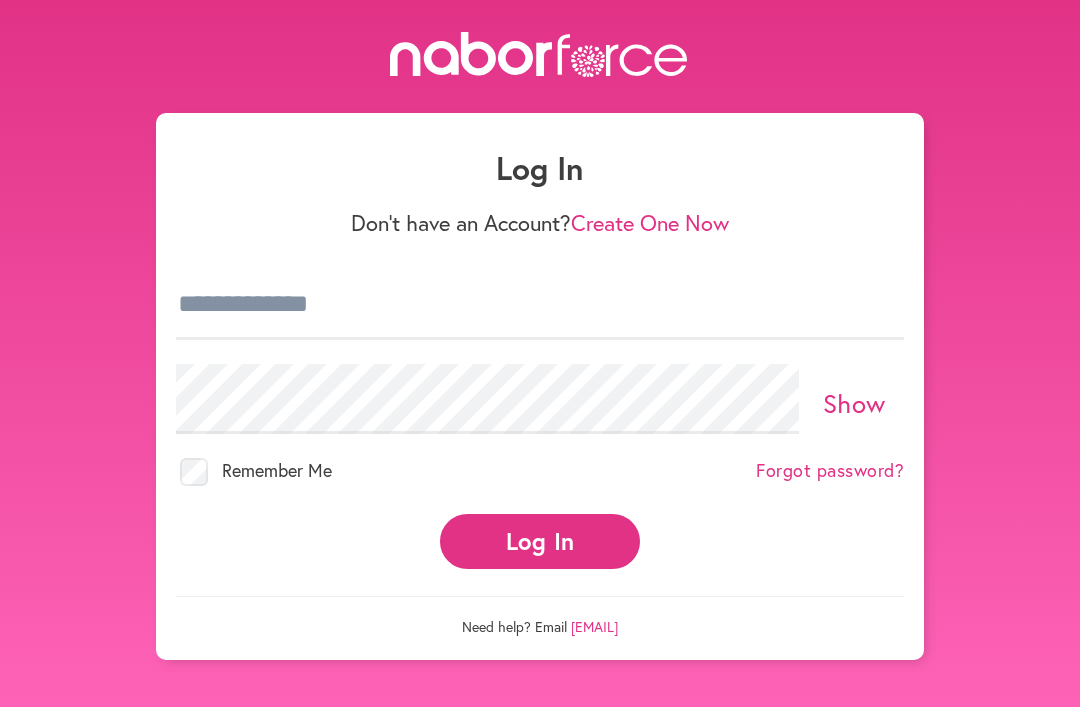 scroll, scrollTop: 0, scrollLeft: 0, axis: both 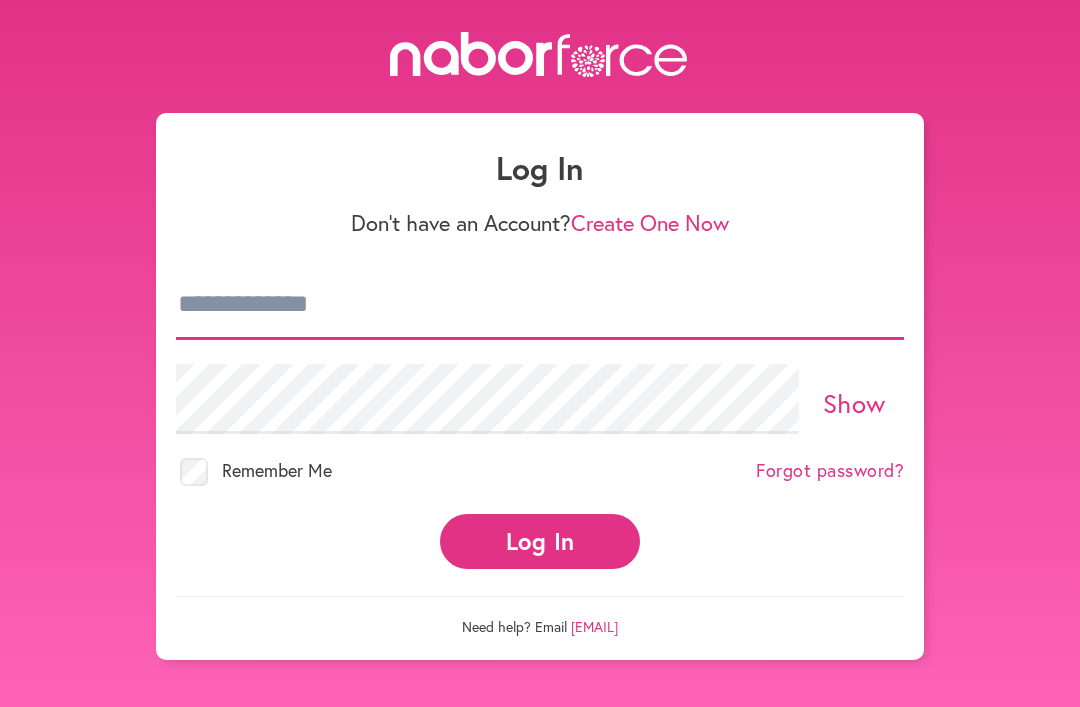 click at bounding box center (540, 305) 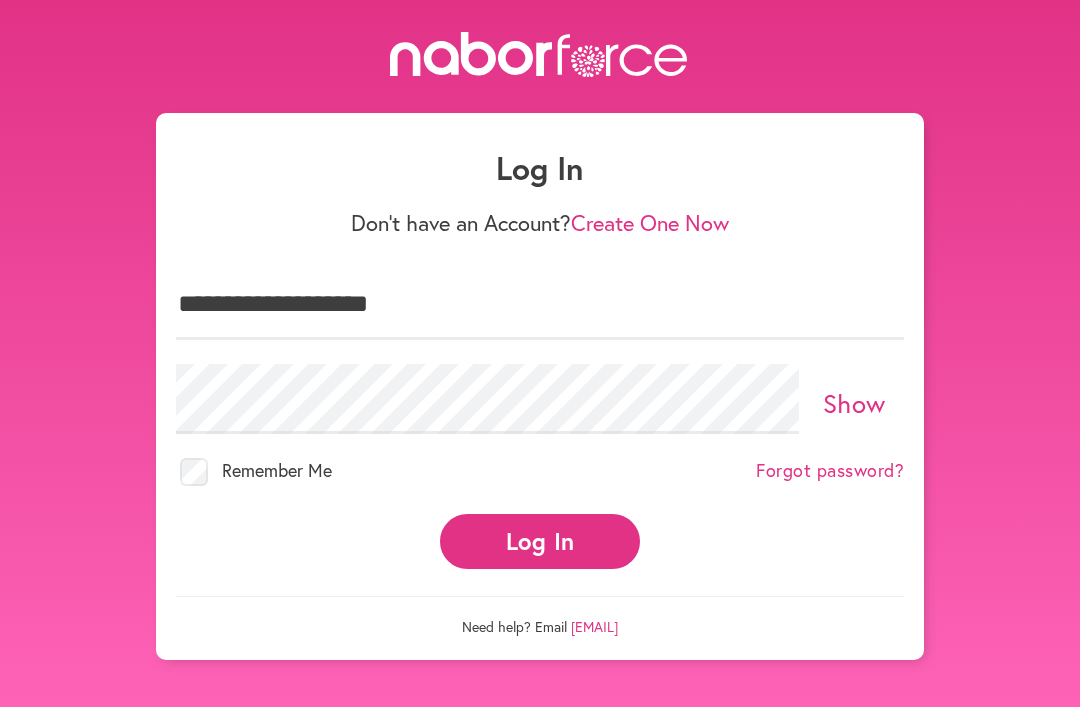 click on "Log In" at bounding box center (540, 541) 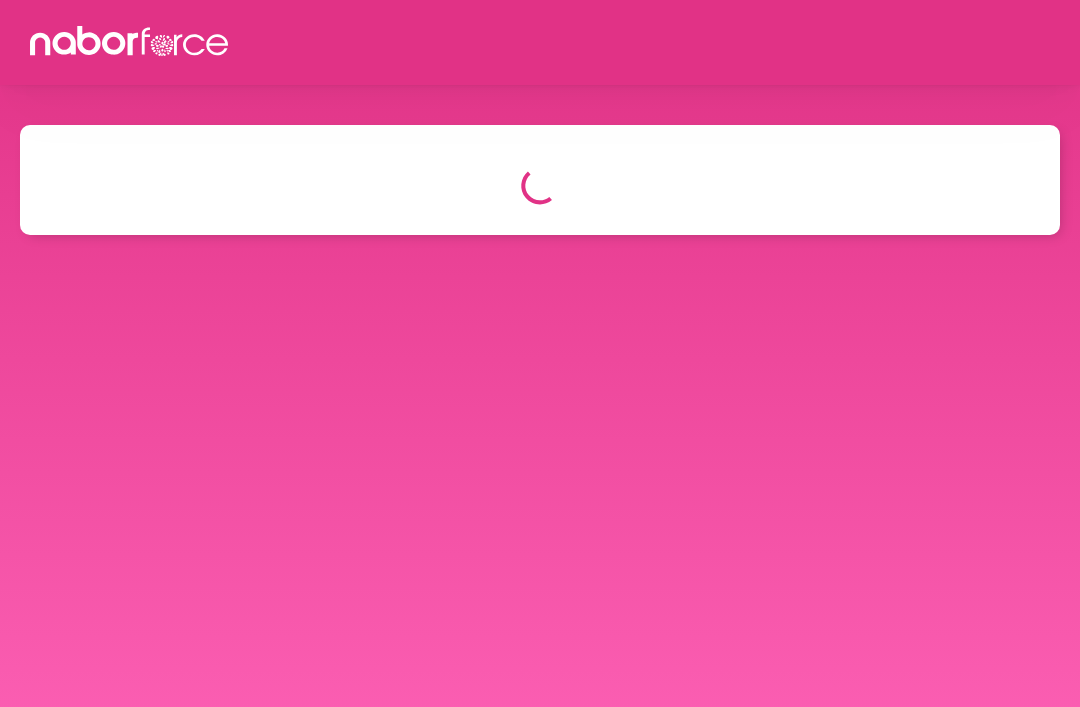 scroll, scrollTop: 0, scrollLeft: 0, axis: both 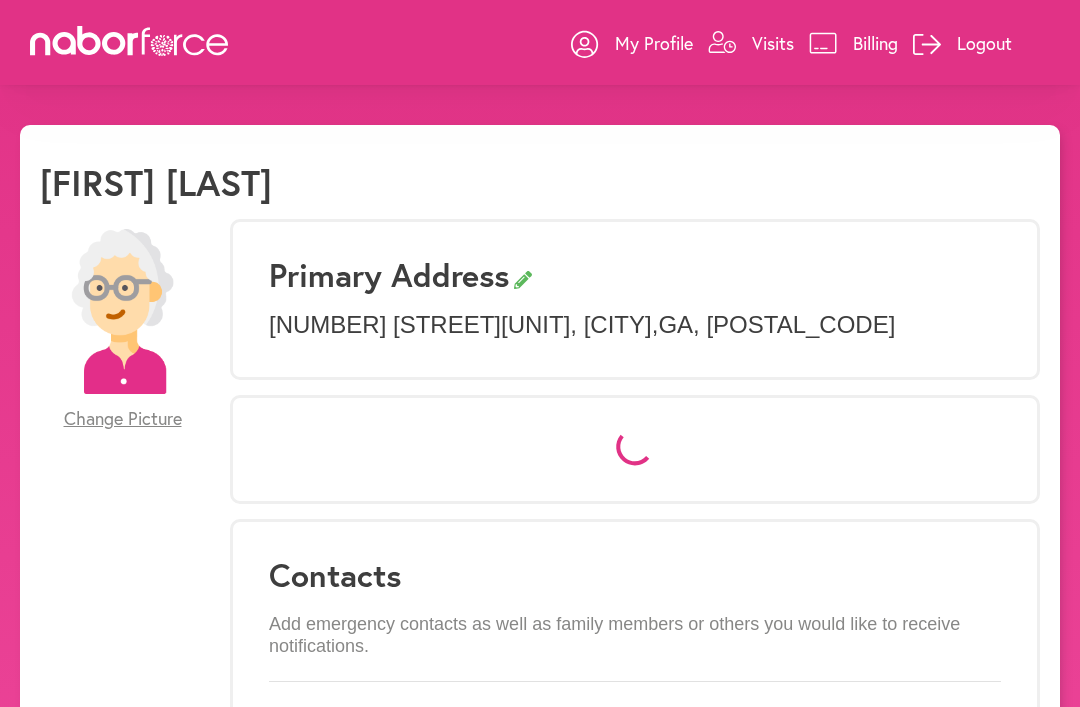 select on "*" 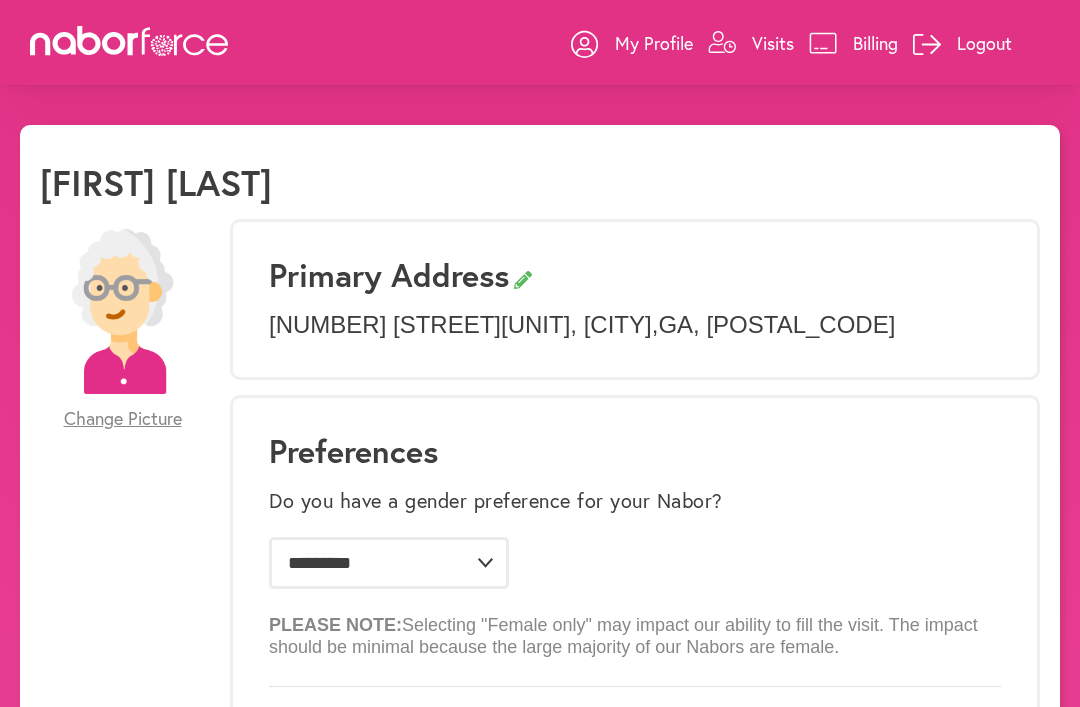 click on "Visits" at bounding box center [773, 43] 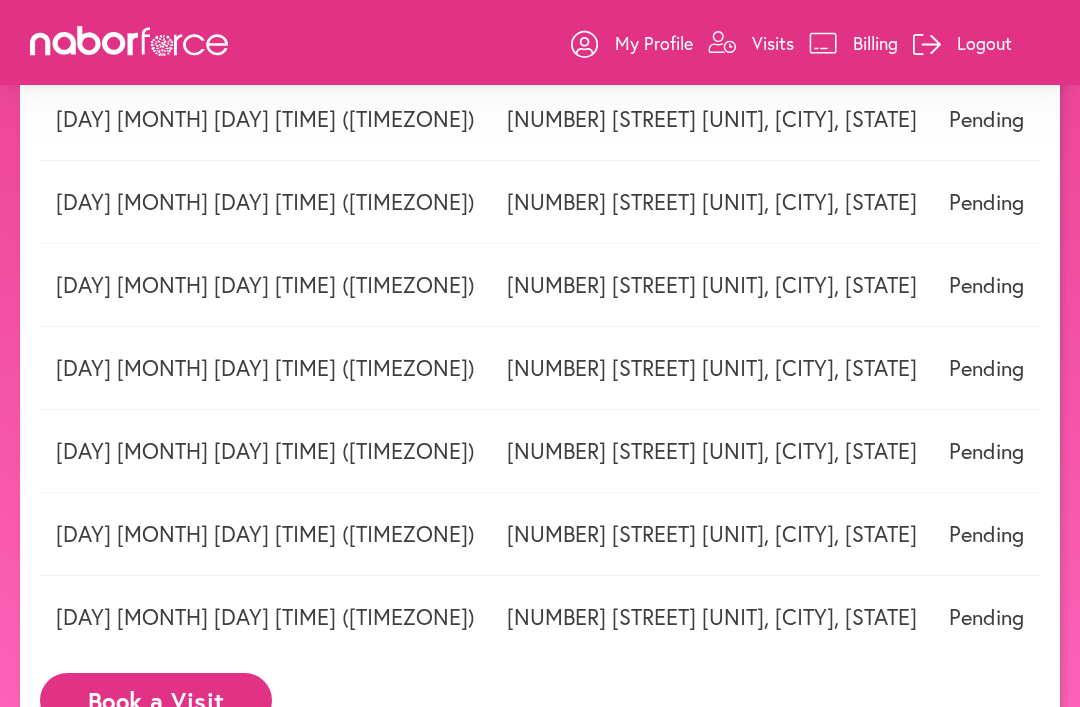 scroll, scrollTop: 394, scrollLeft: 0, axis: vertical 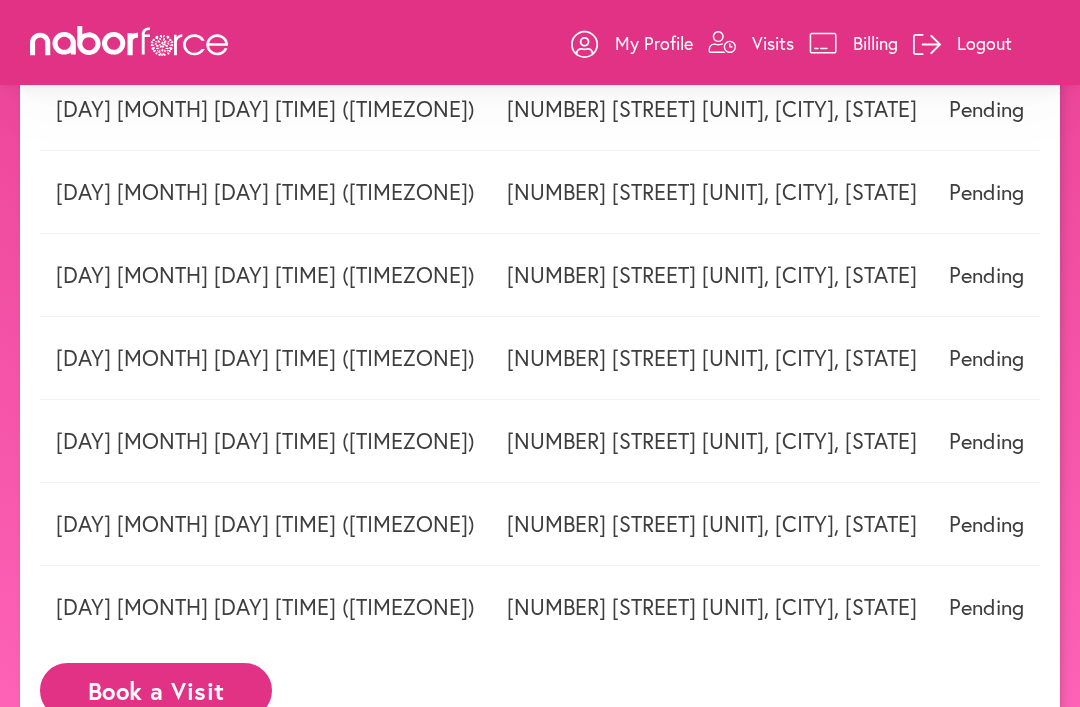 click on "Book a Visit" at bounding box center [156, 690] 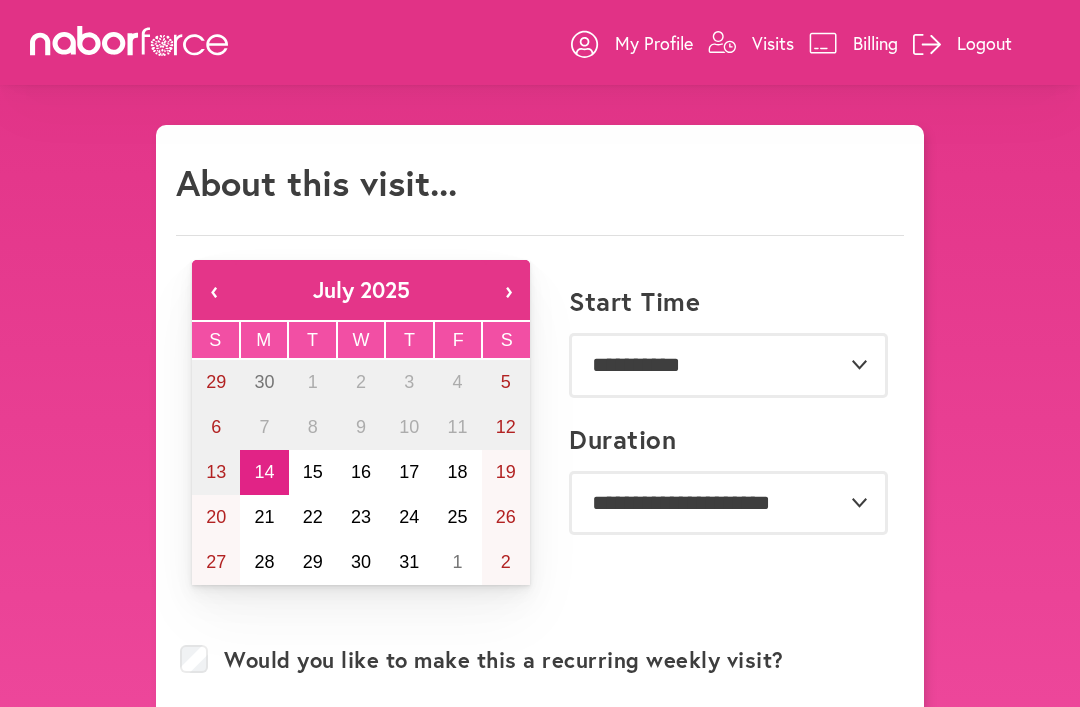 click on "15" at bounding box center (313, 472) 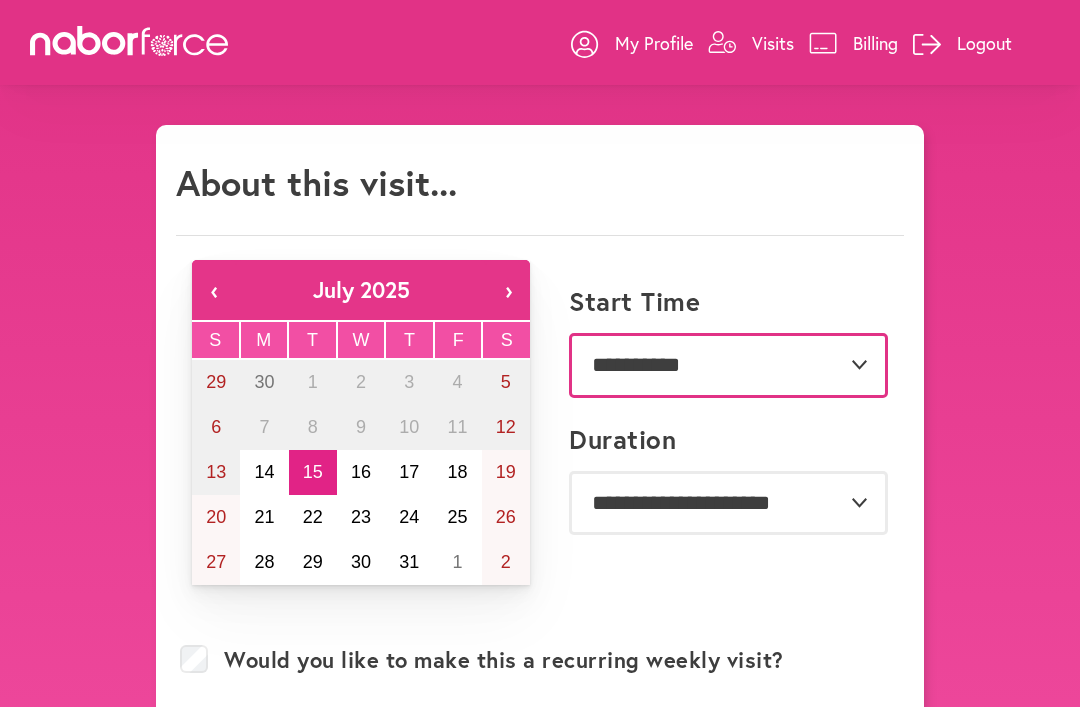 click on "**********" at bounding box center (728, 365) 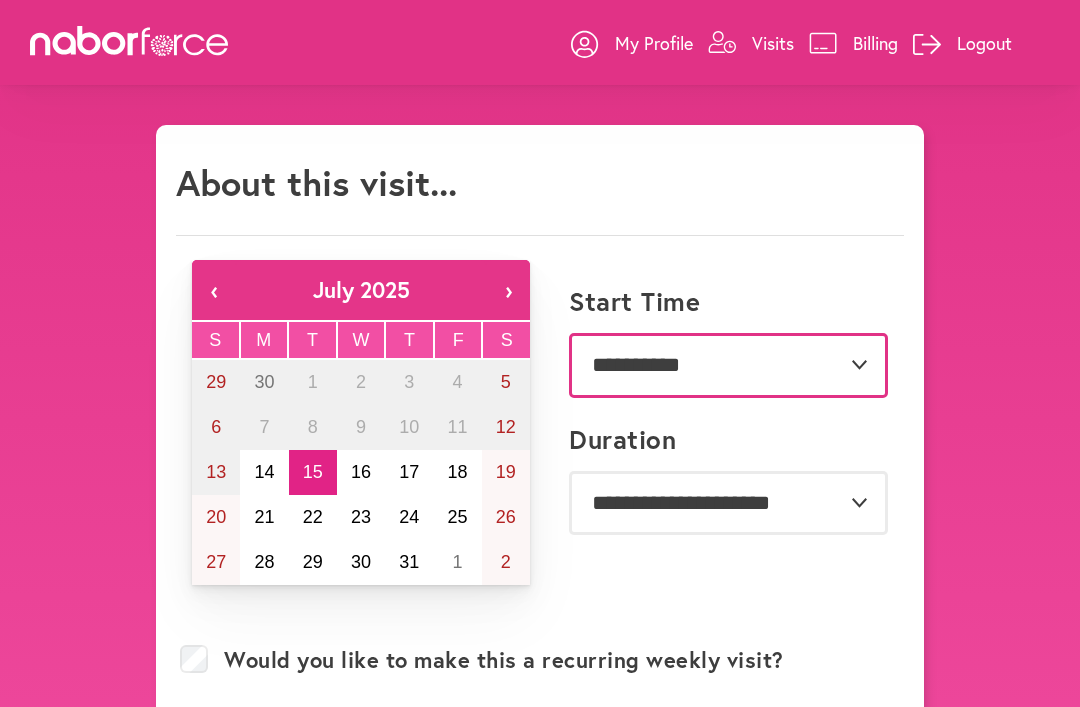select on "********" 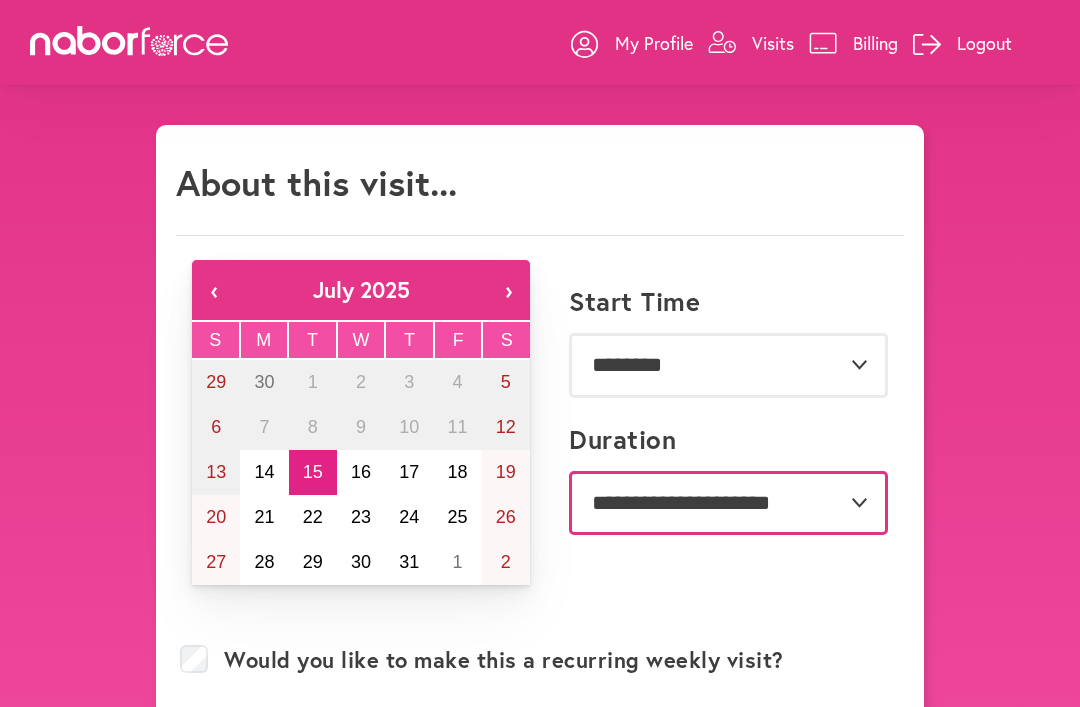 click on "**********" at bounding box center (728, 503) 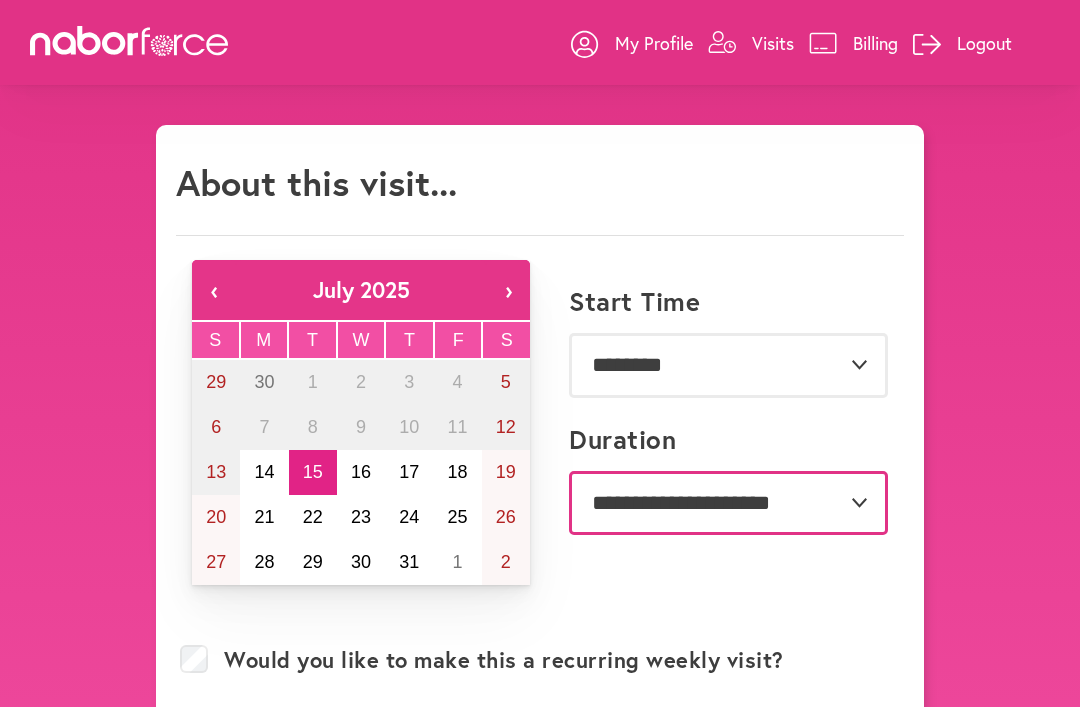 select on "***" 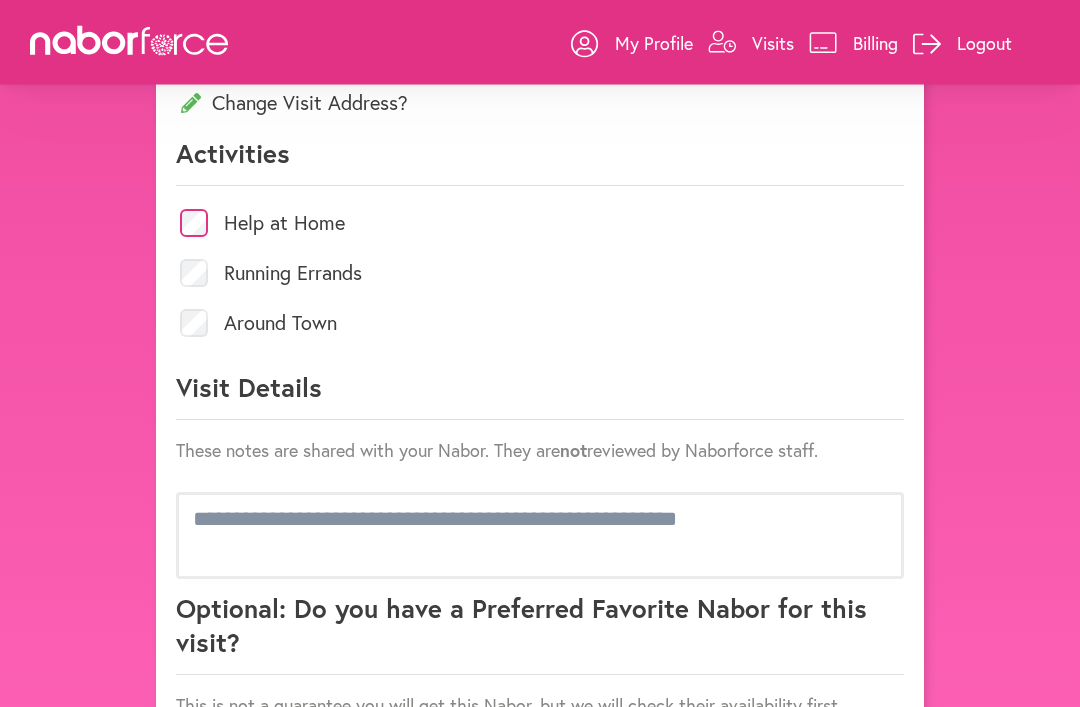 scroll, scrollTop: 884, scrollLeft: 0, axis: vertical 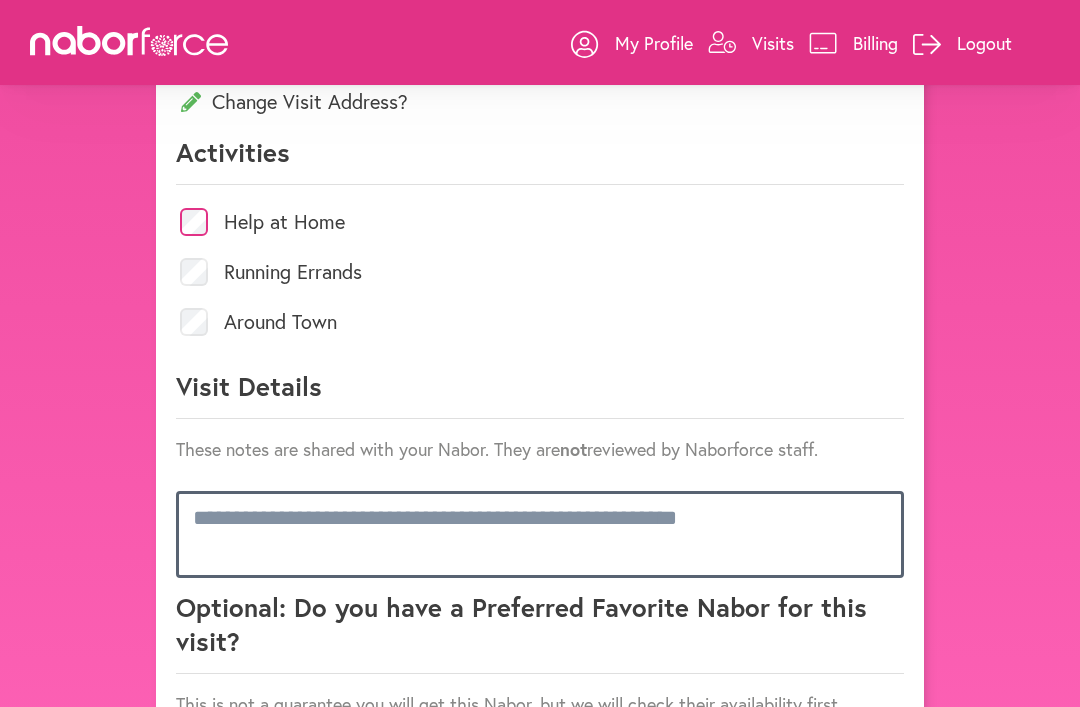 click at bounding box center [540, 534] 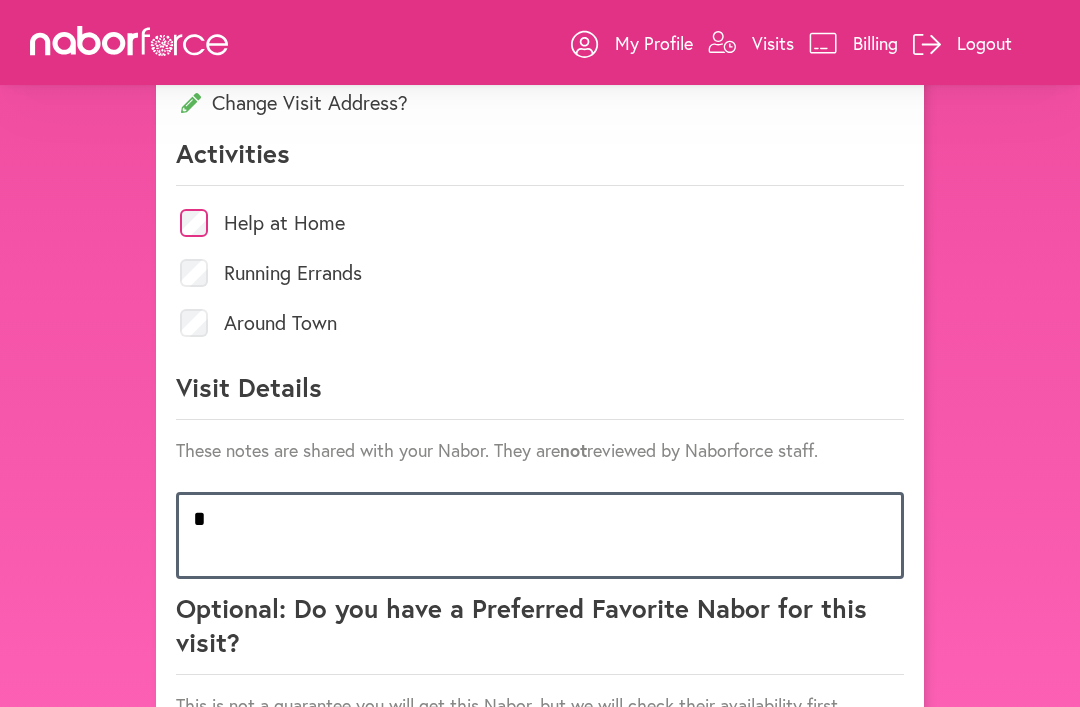 scroll, scrollTop: 1, scrollLeft: 0, axis: vertical 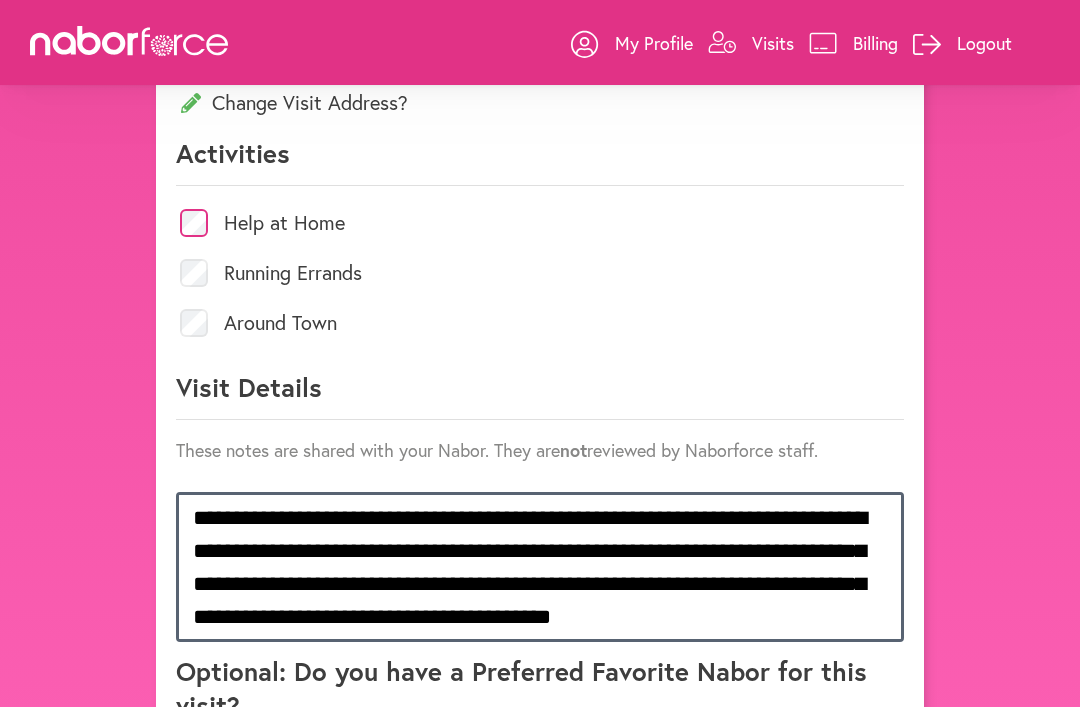 click on "**********" at bounding box center (540, 567) 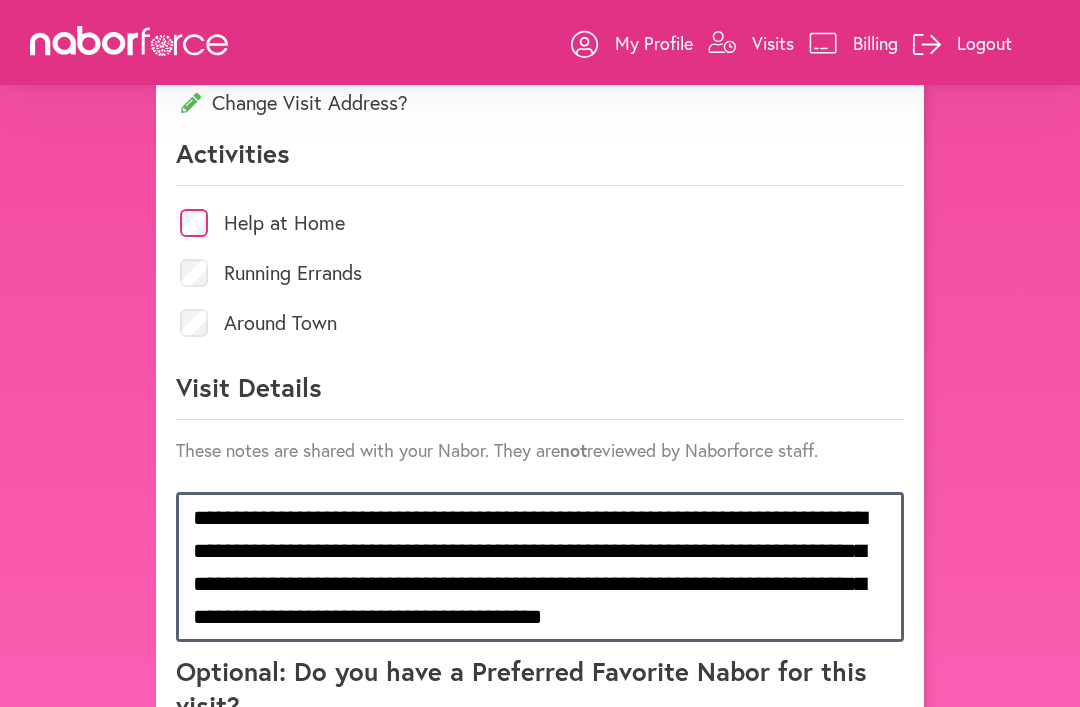 scroll, scrollTop: 2, scrollLeft: 0, axis: vertical 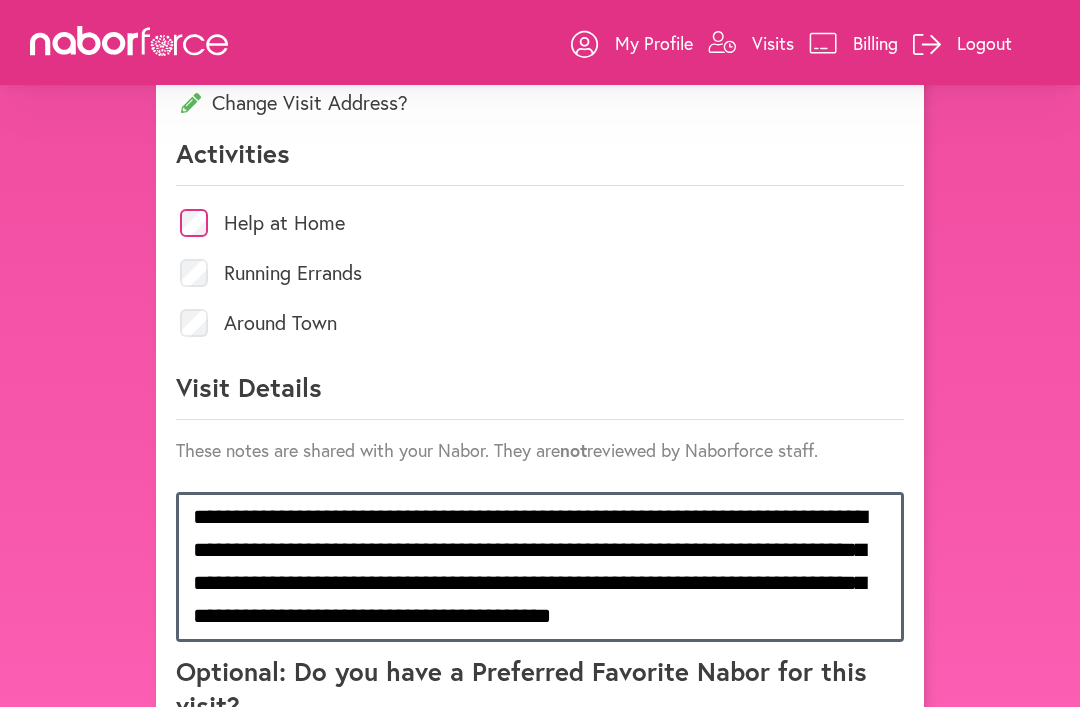 click on "**********" at bounding box center (540, 567) 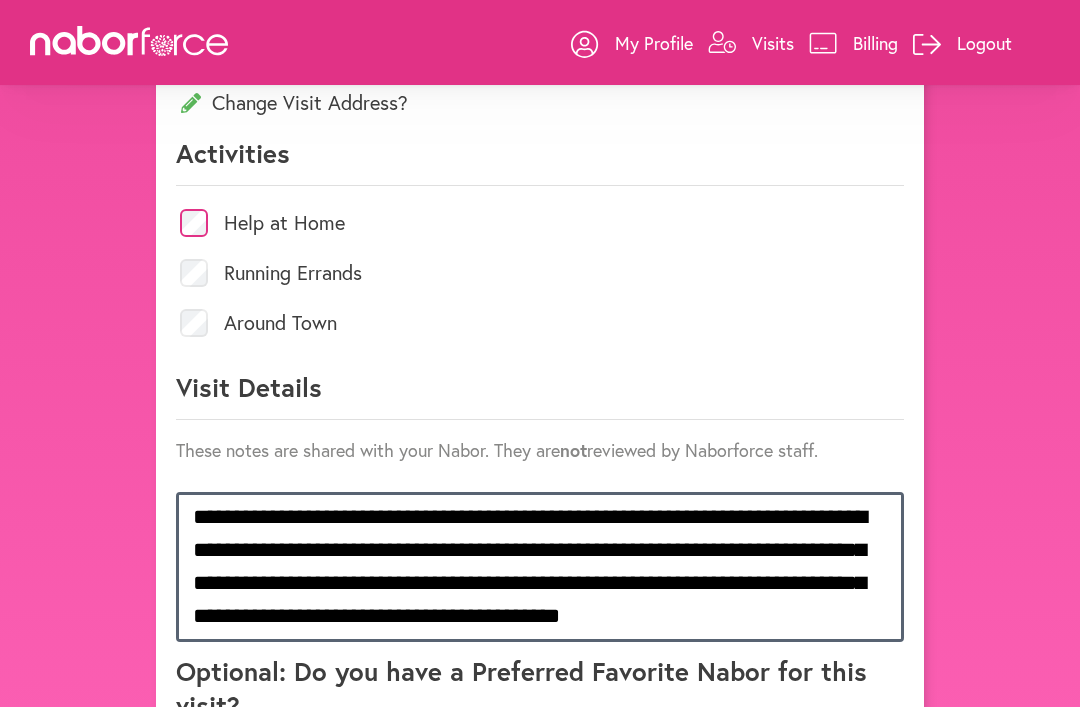 scroll, scrollTop: 2, scrollLeft: 0, axis: vertical 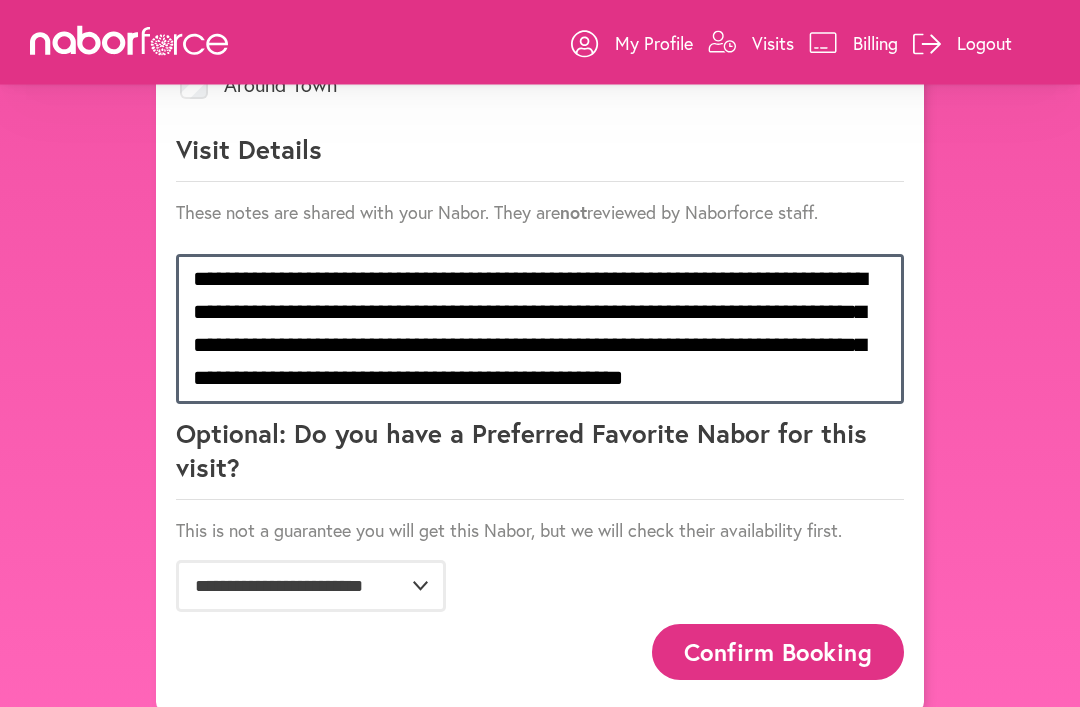 click on "**********" at bounding box center (540, 330) 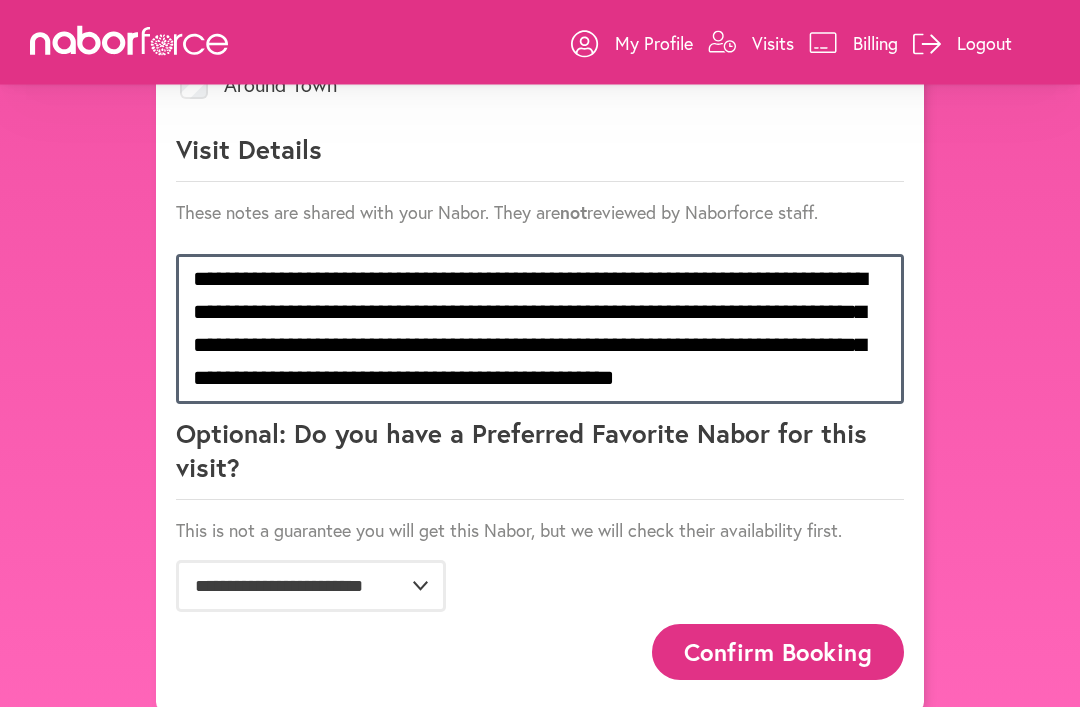 scroll, scrollTop: 2, scrollLeft: 0, axis: vertical 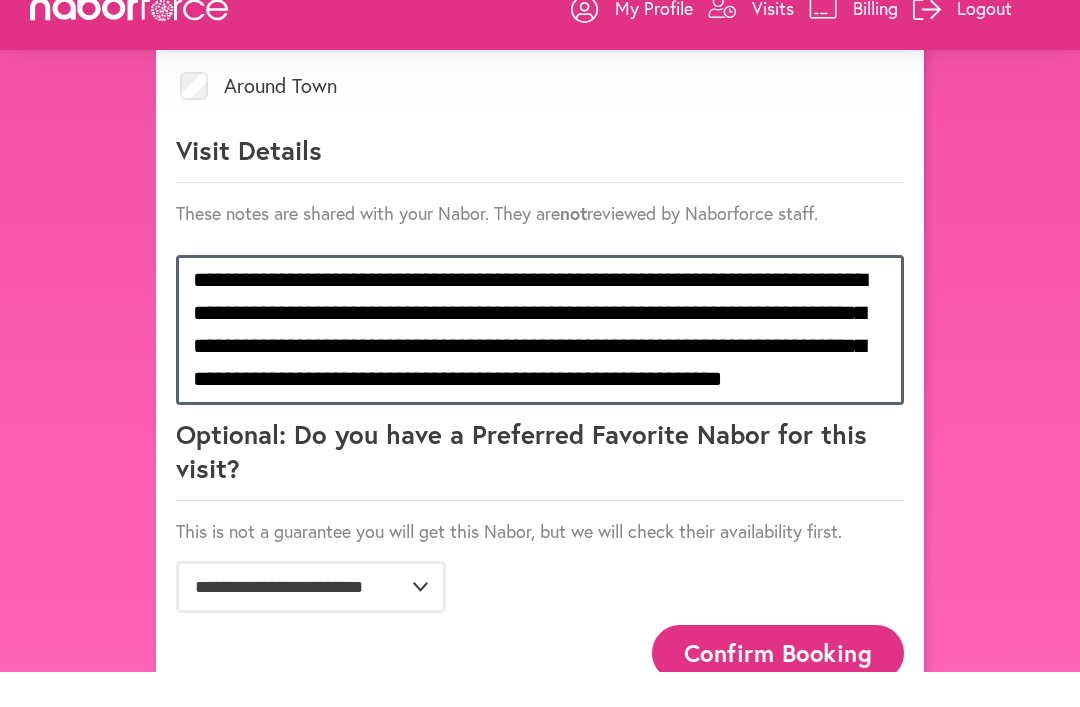click on "**********" at bounding box center [540, 365] 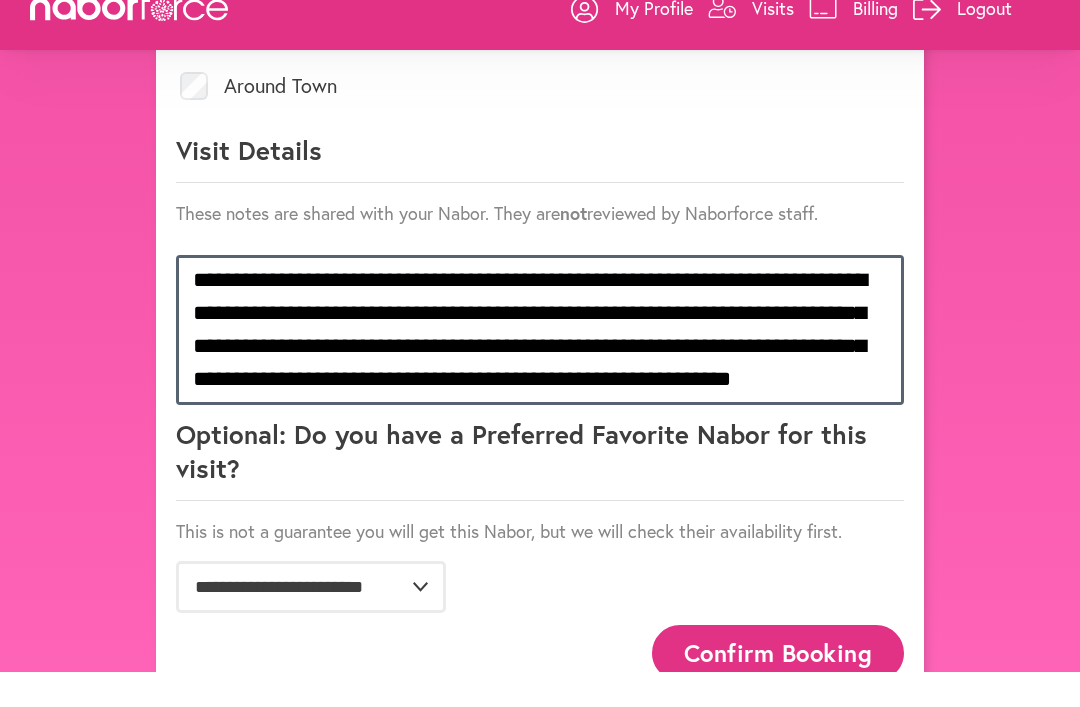 scroll, scrollTop: 2, scrollLeft: 0, axis: vertical 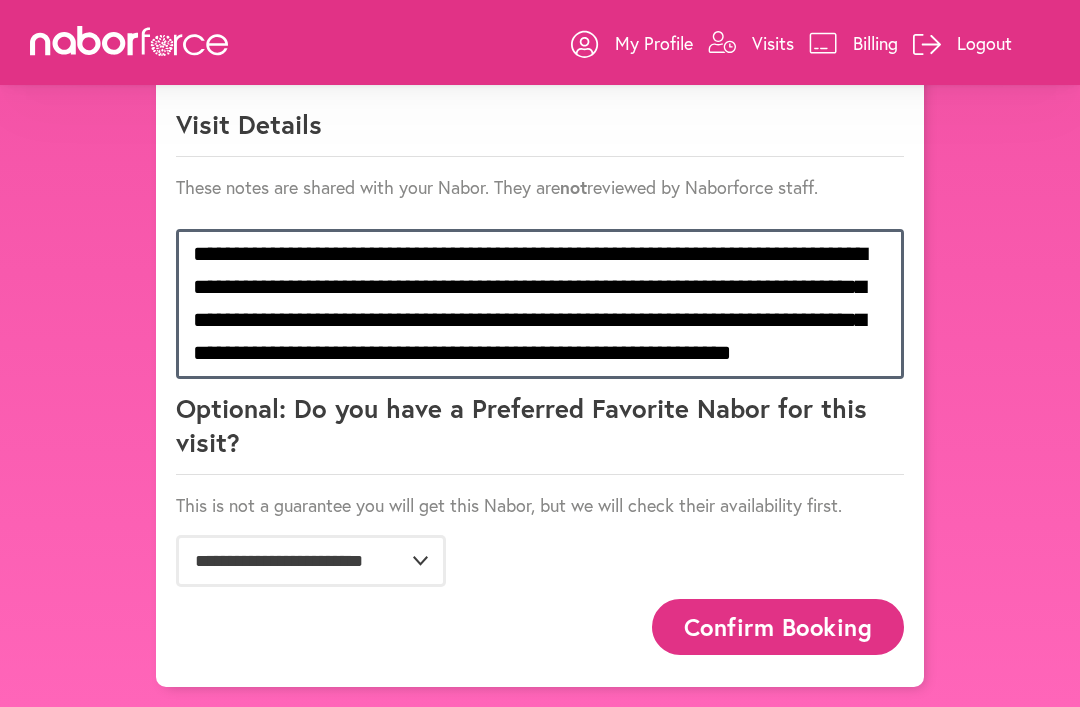 type on "**********" 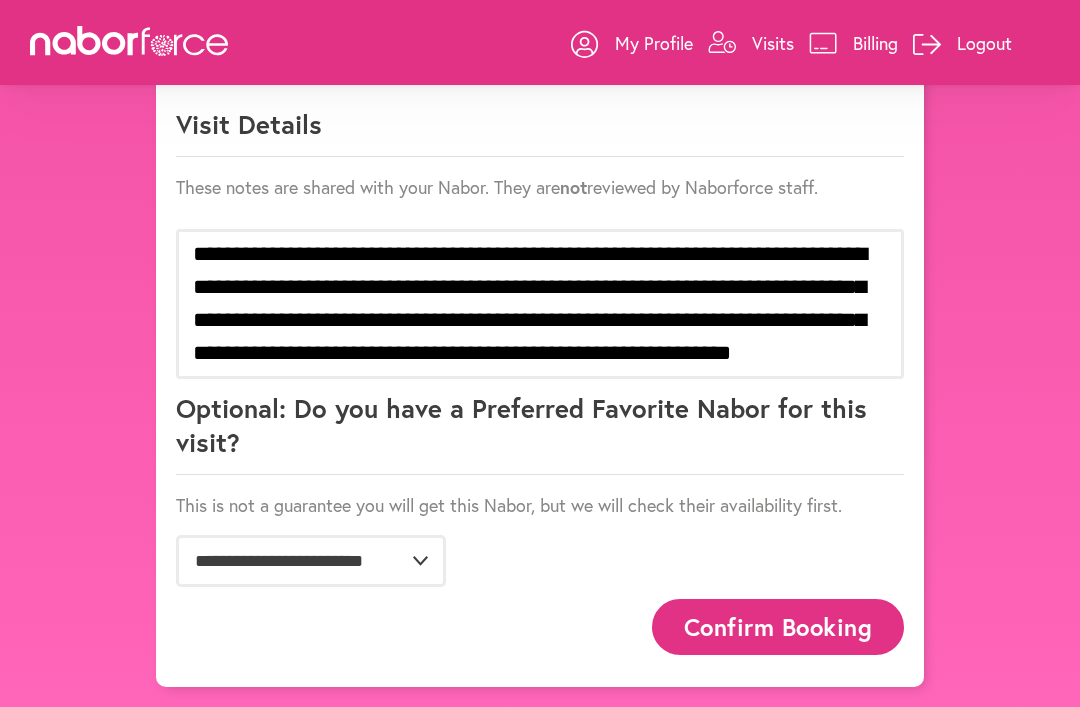 click on "Confirm Booking" at bounding box center [778, 626] 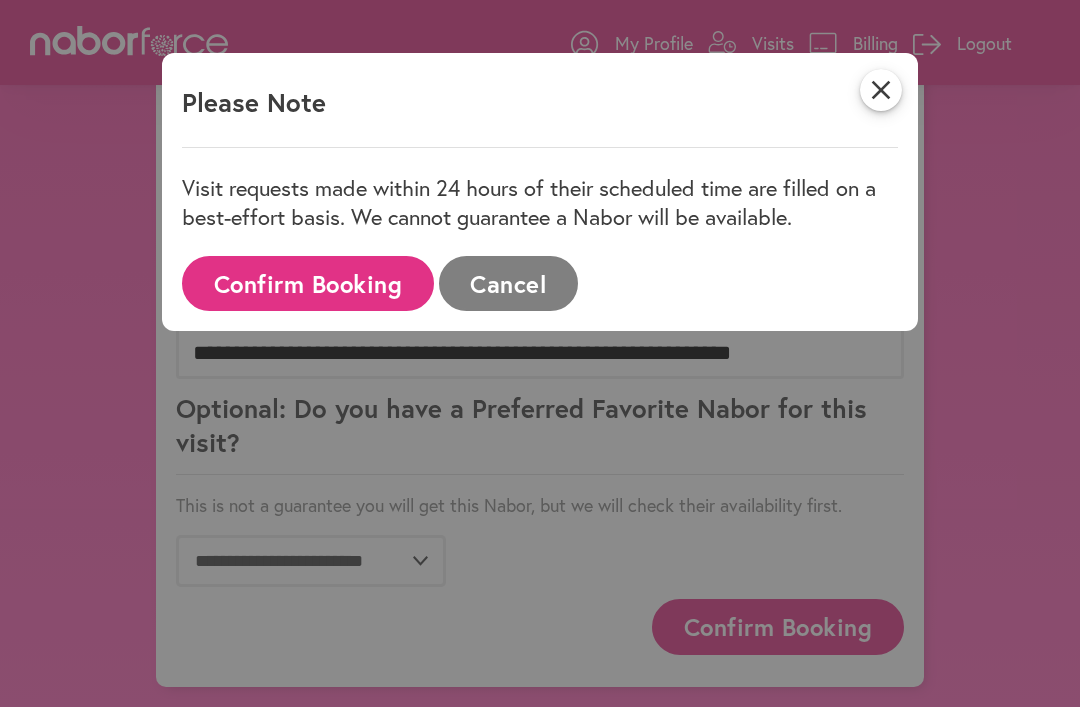 scroll, scrollTop: 1100, scrollLeft: 0, axis: vertical 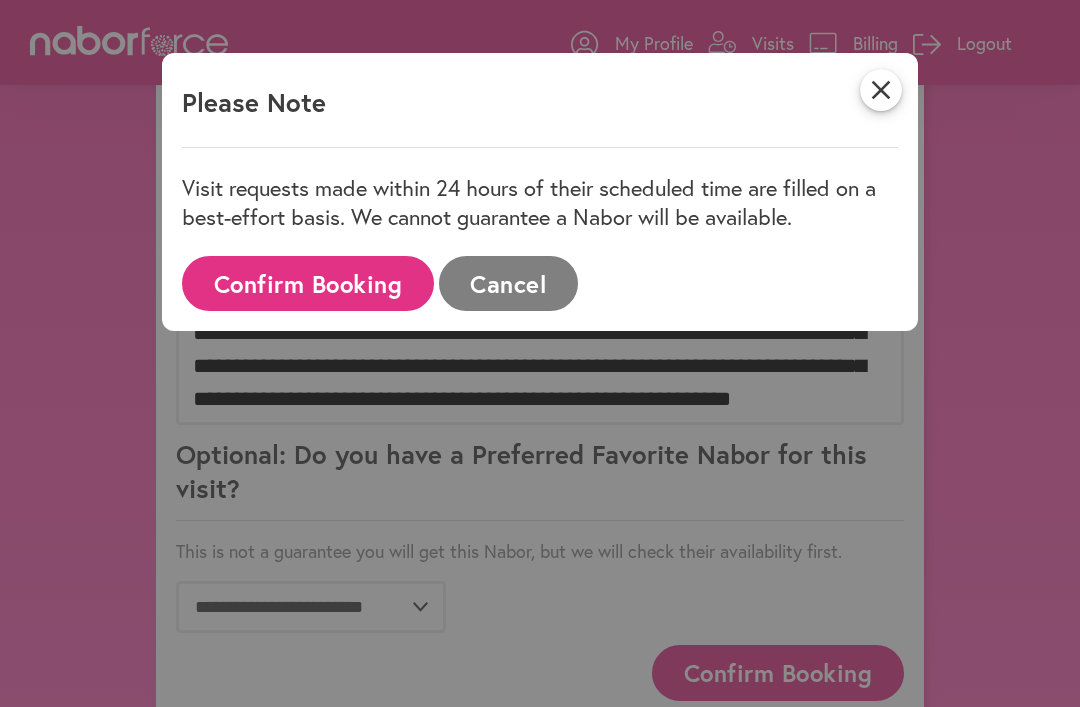 click on "Confirm Booking" at bounding box center (308, 283) 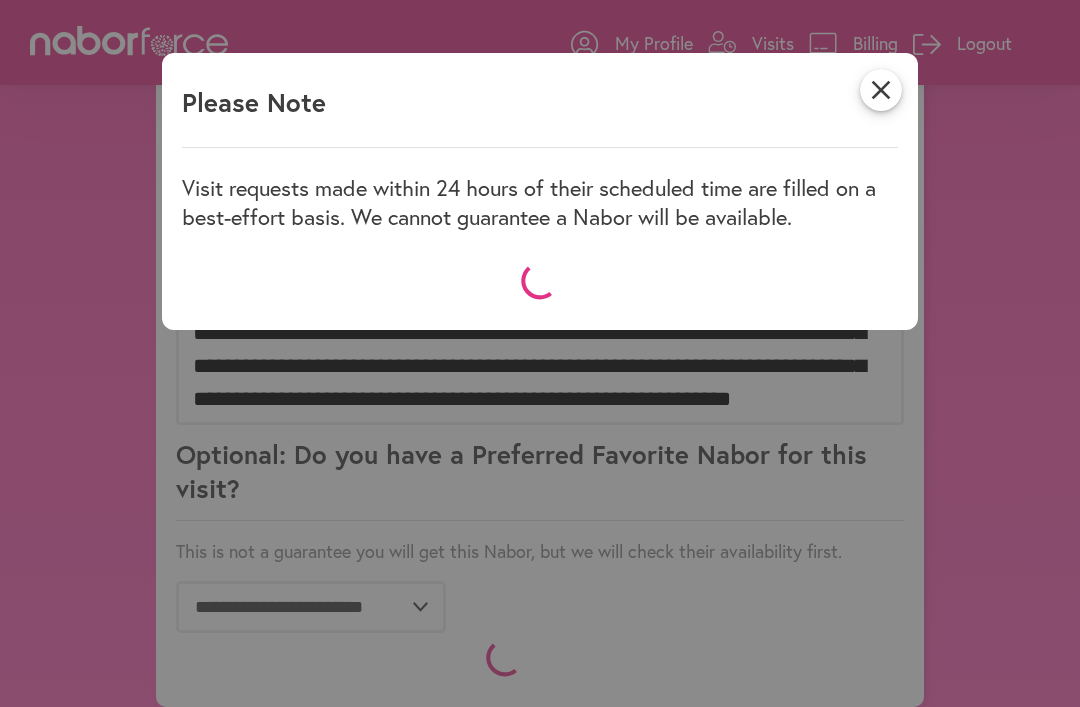 scroll, scrollTop: 1075, scrollLeft: 0, axis: vertical 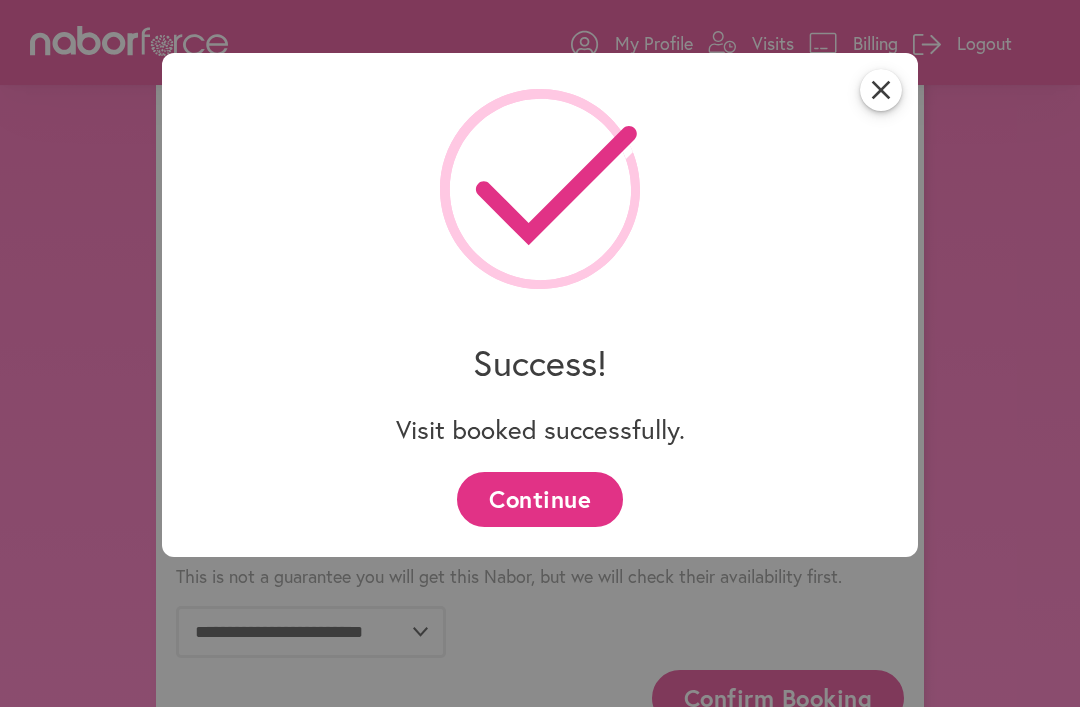 click on "Continue" at bounding box center [539, 499] 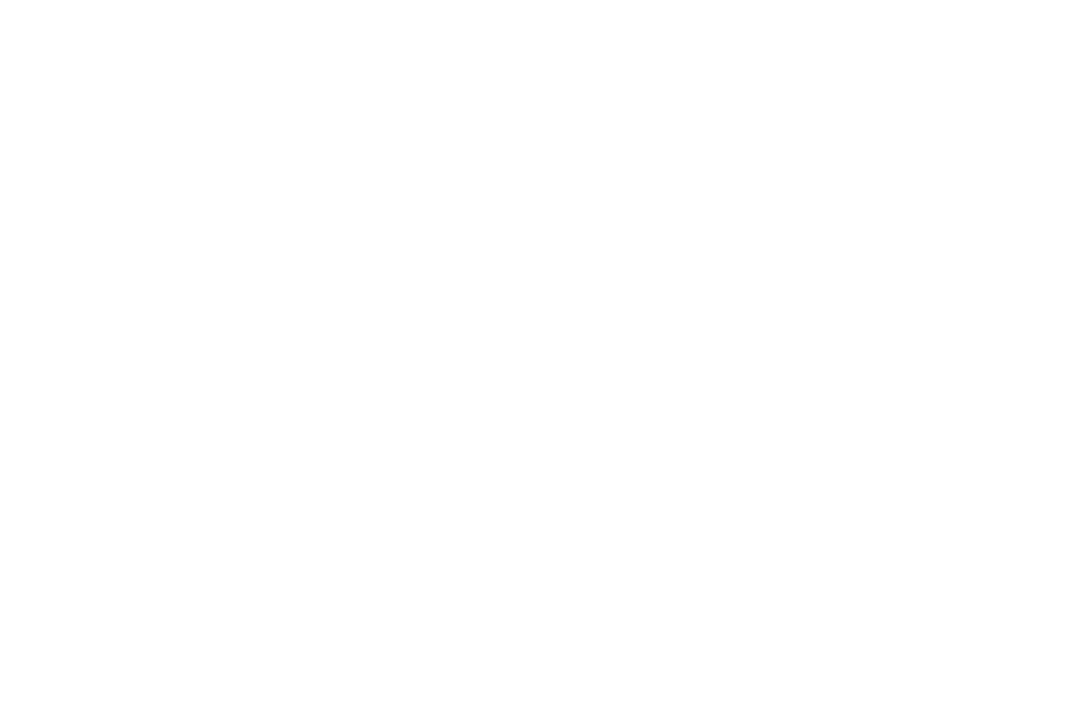 scroll, scrollTop: 0, scrollLeft: 0, axis: both 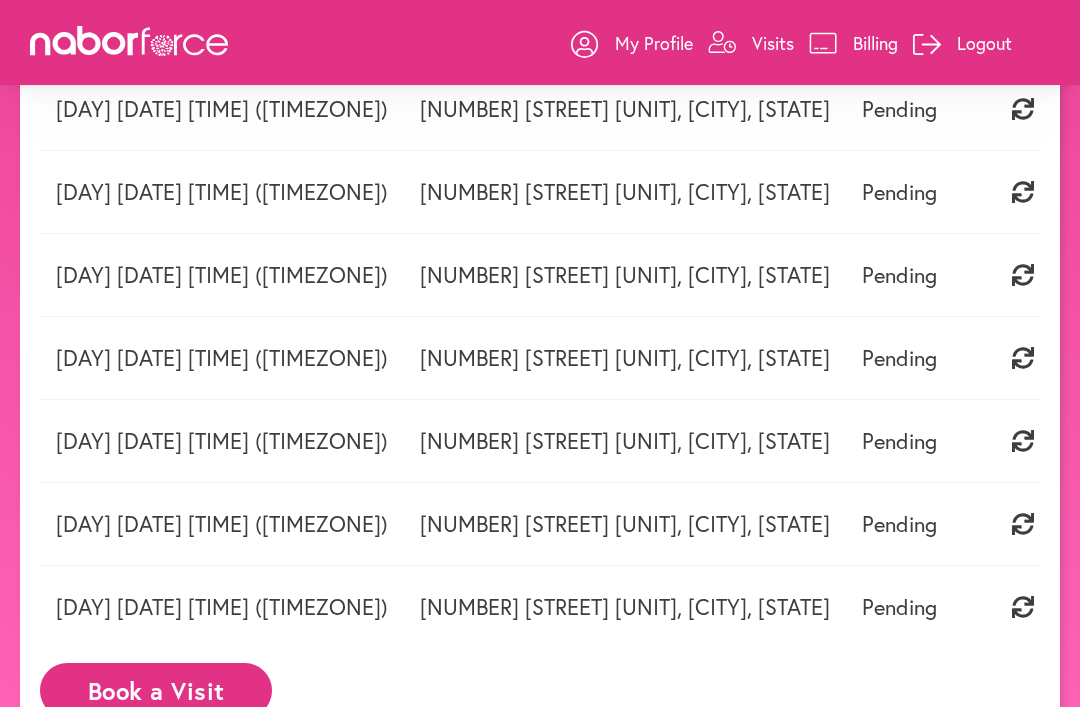 click on "Book a Visit" at bounding box center [156, 690] 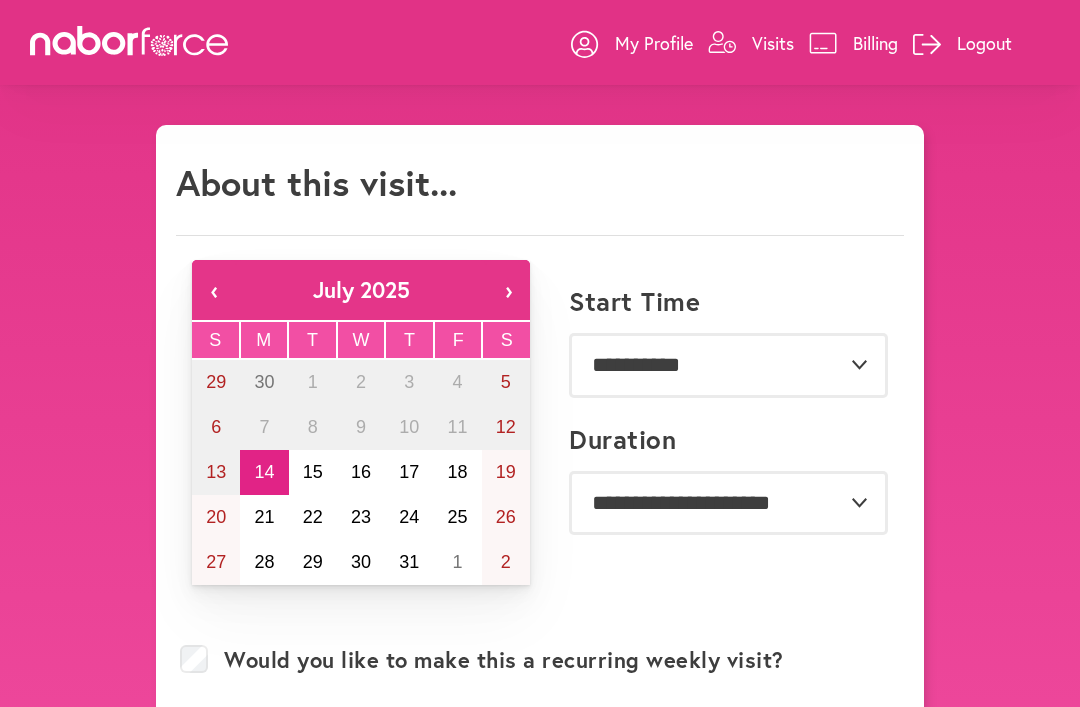 click on "16" at bounding box center (361, 472) 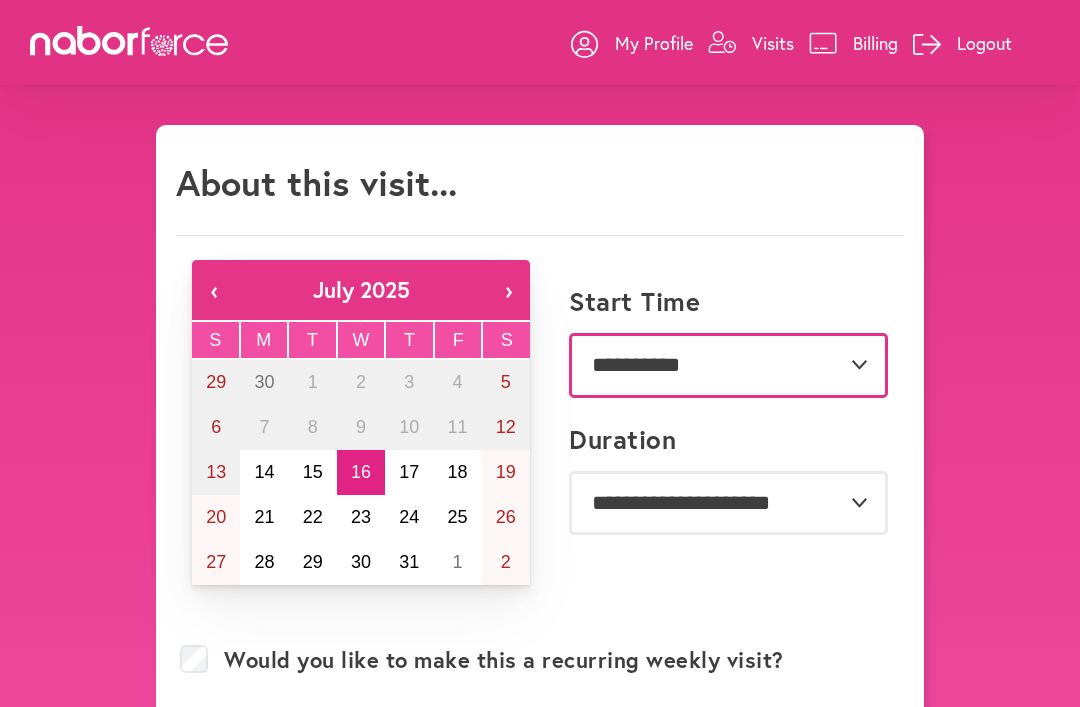 click on "**********" at bounding box center (728, 365) 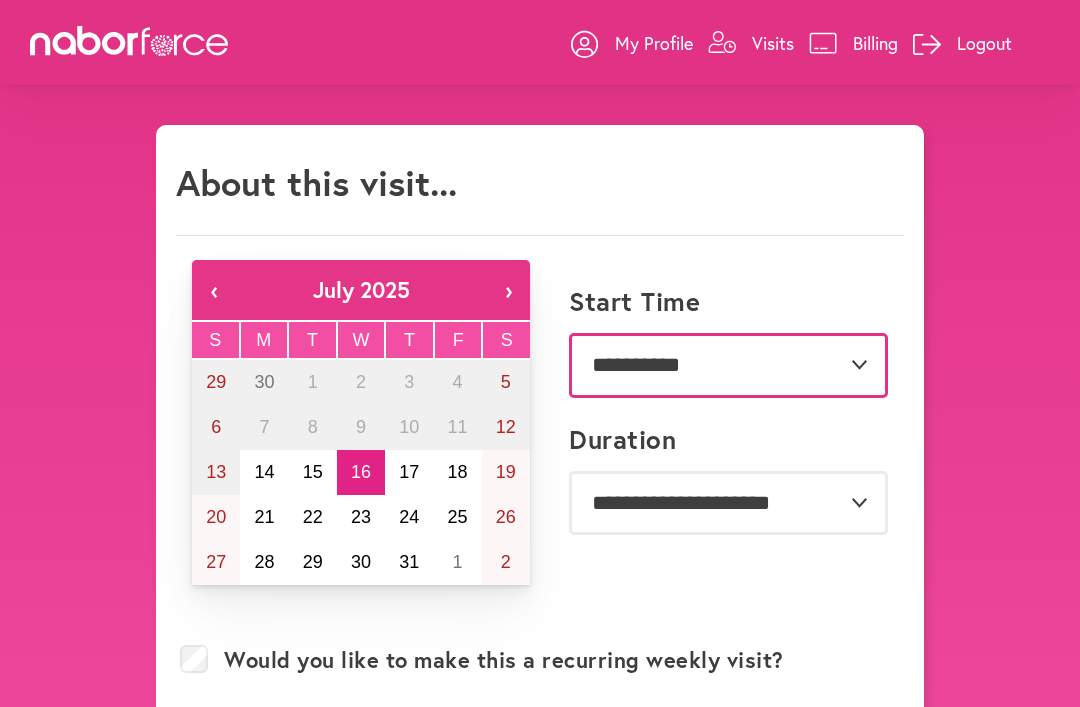 select on "********" 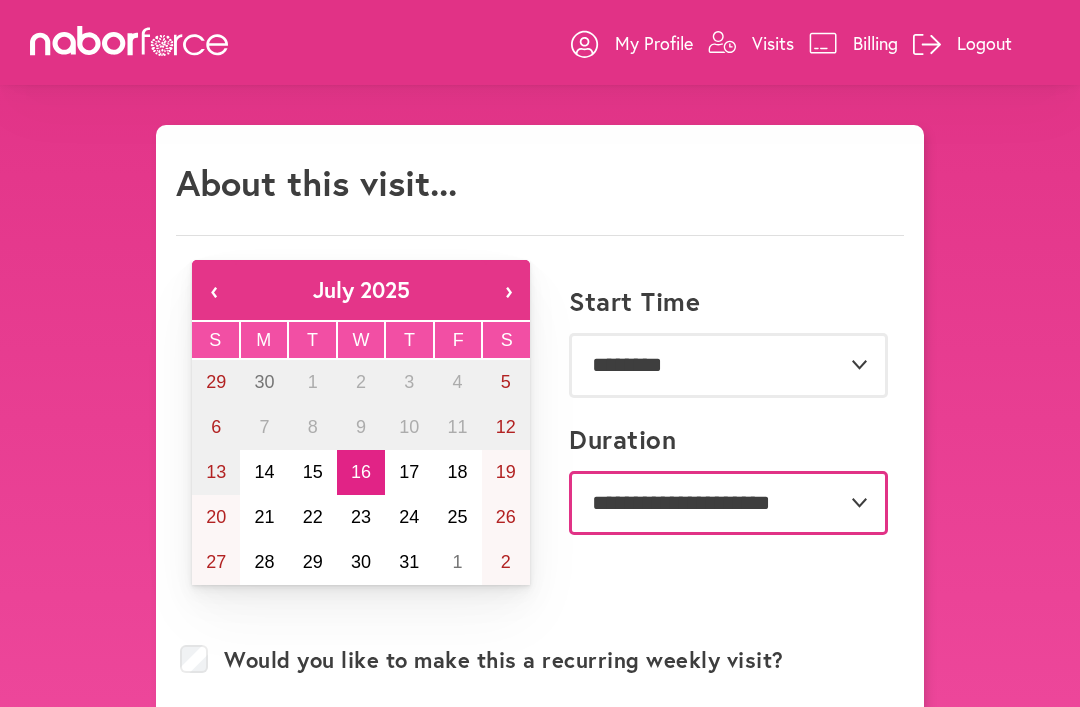 click on "**********" at bounding box center (728, 503) 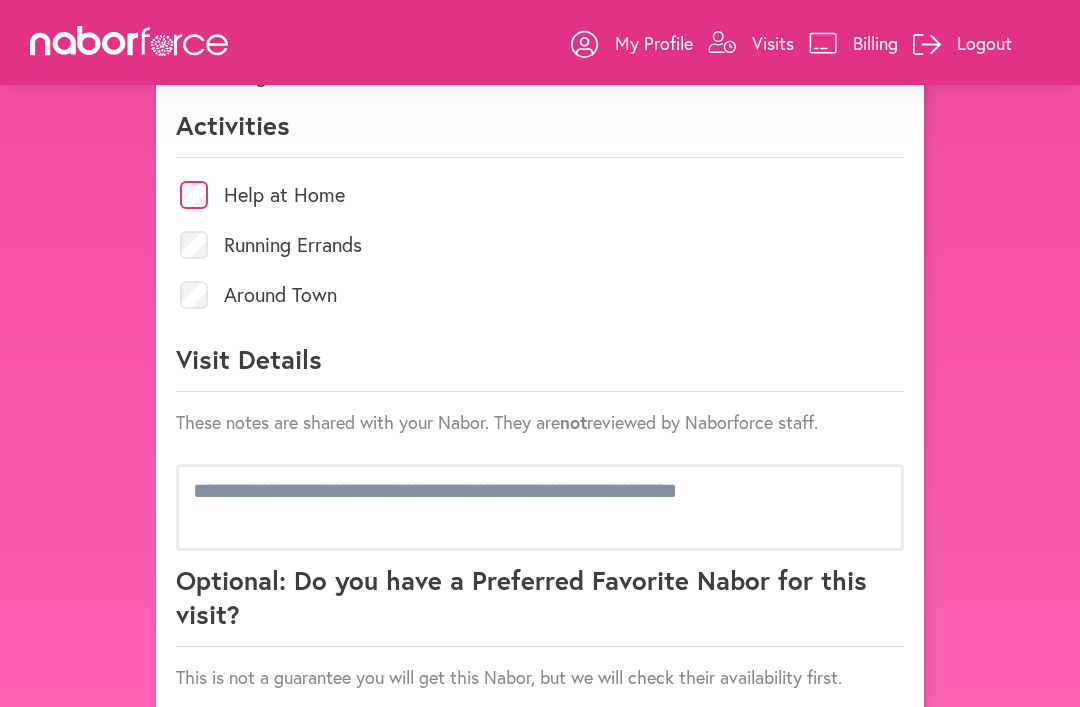 scroll, scrollTop: 939, scrollLeft: 0, axis: vertical 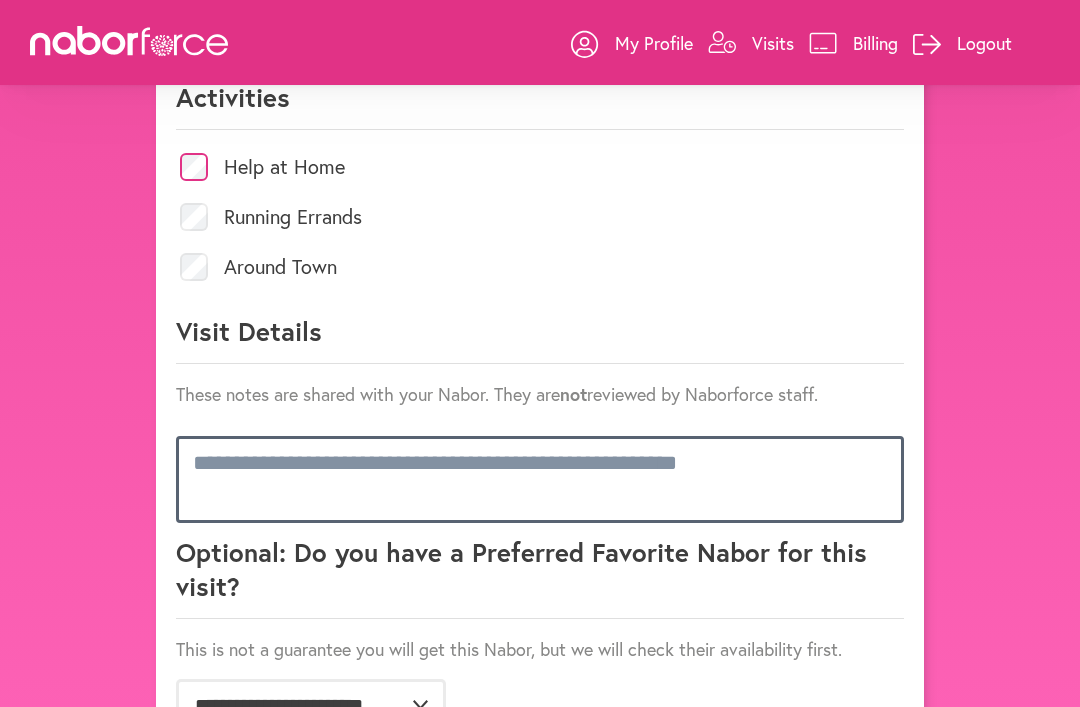 click at bounding box center (540, 479) 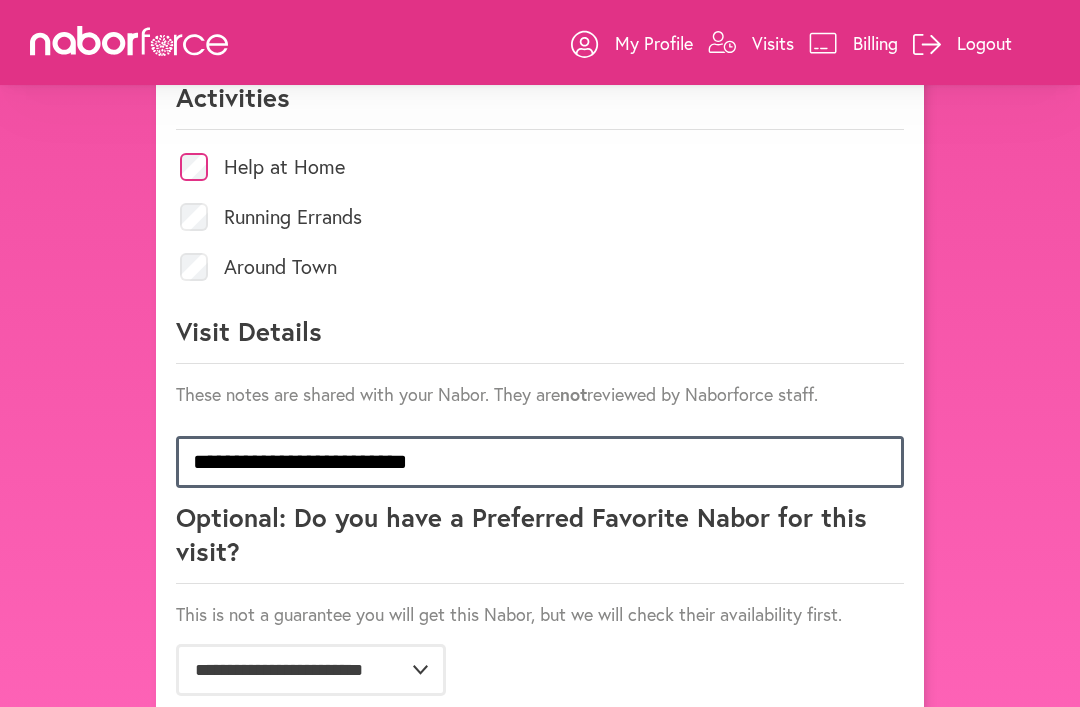 scroll, scrollTop: 1, scrollLeft: 0, axis: vertical 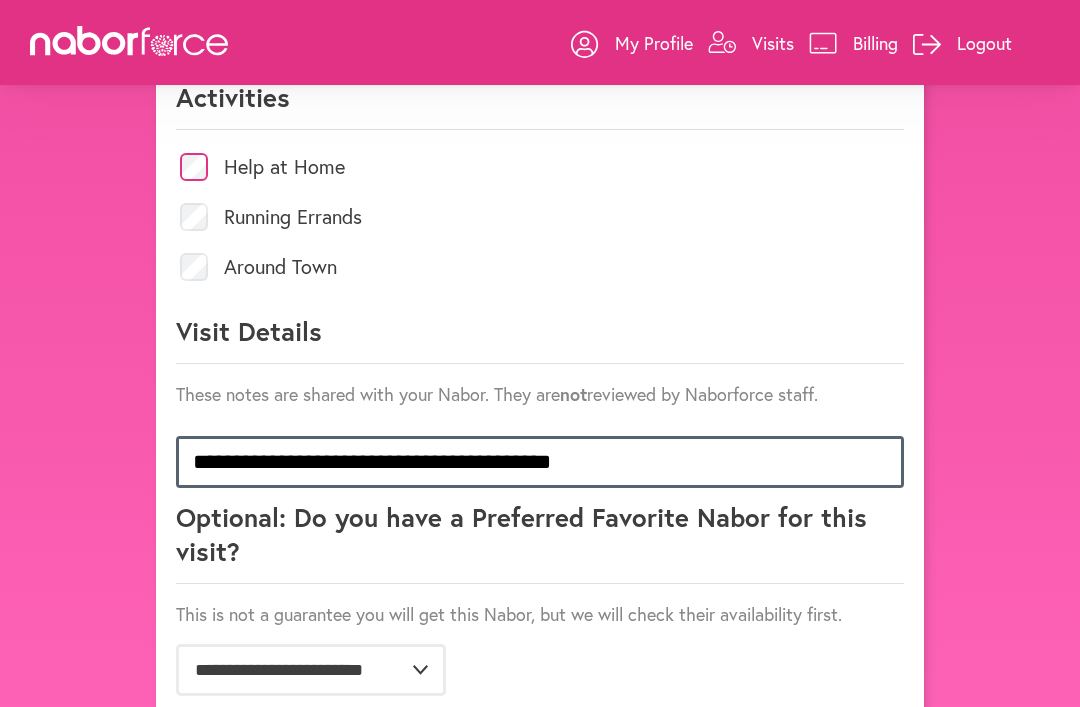 click on "**********" at bounding box center (540, 462) 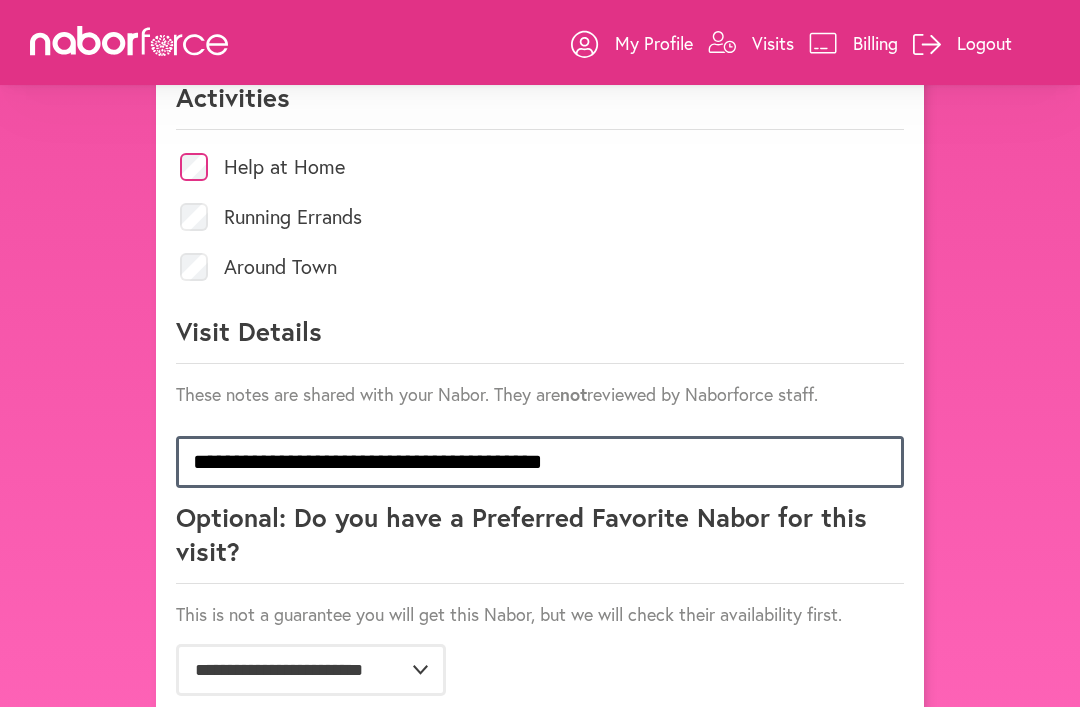 scroll, scrollTop: 1, scrollLeft: 0, axis: vertical 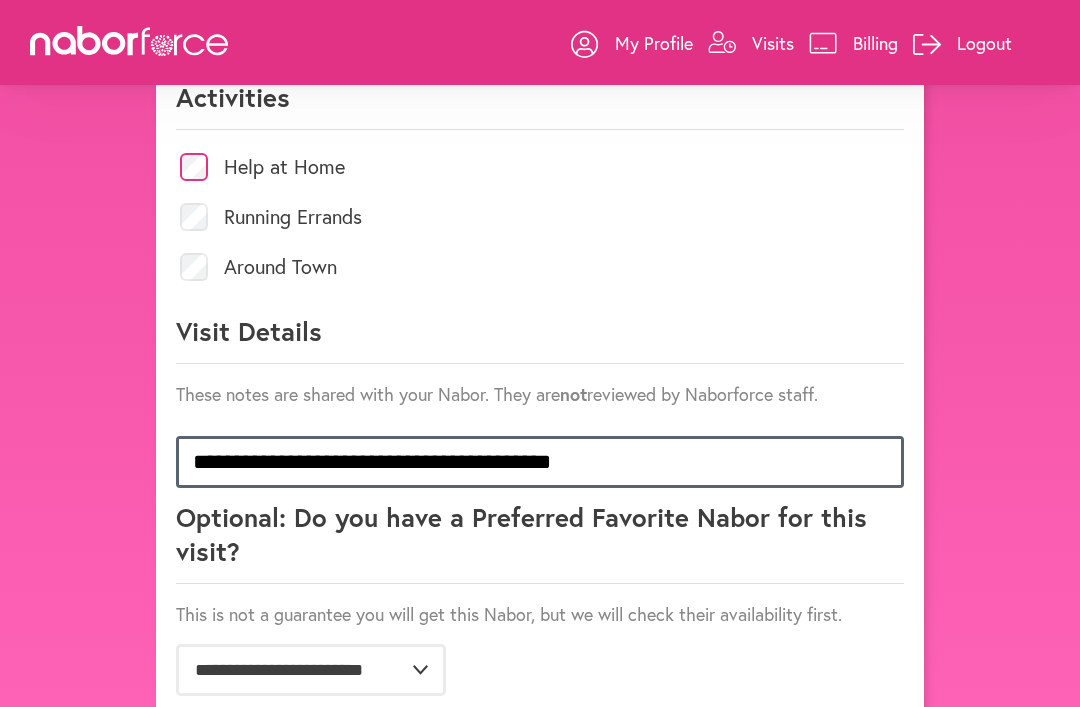click on "**********" at bounding box center [540, 462] 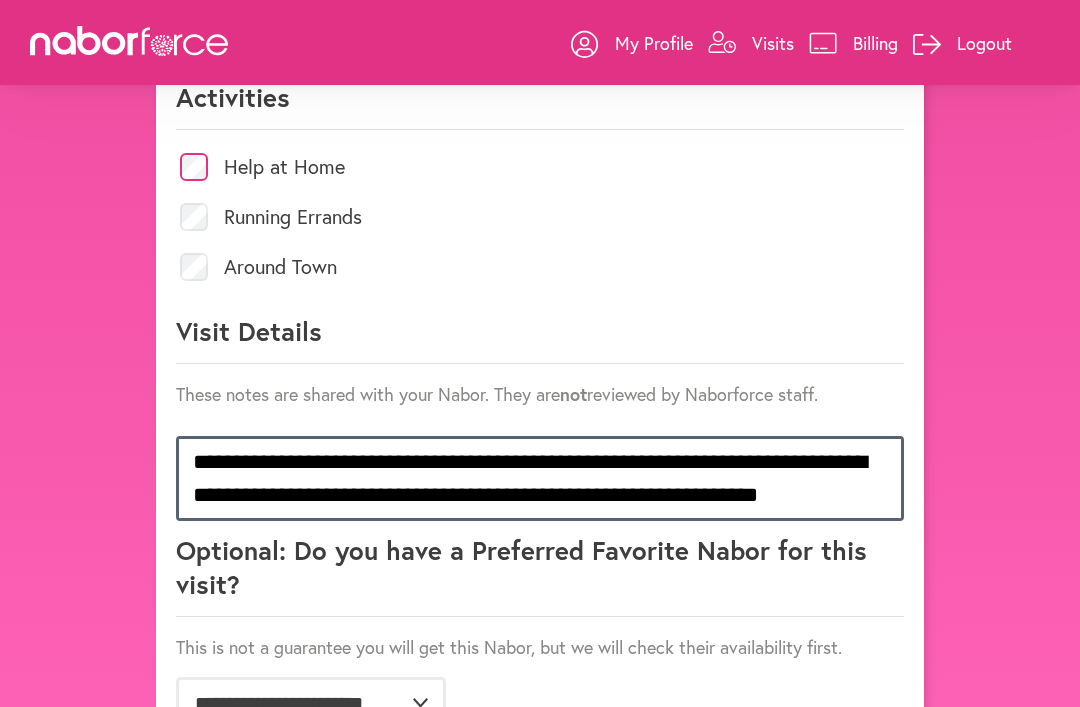 scroll, scrollTop: 1, scrollLeft: 0, axis: vertical 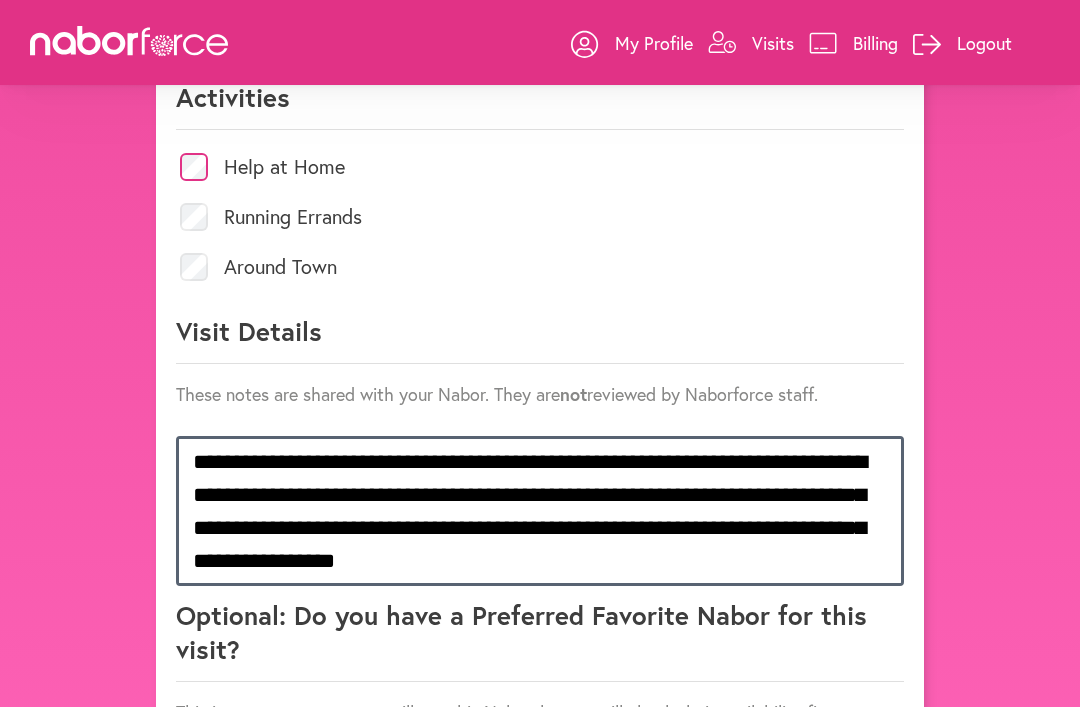 click on "**********" at bounding box center [540, 511] 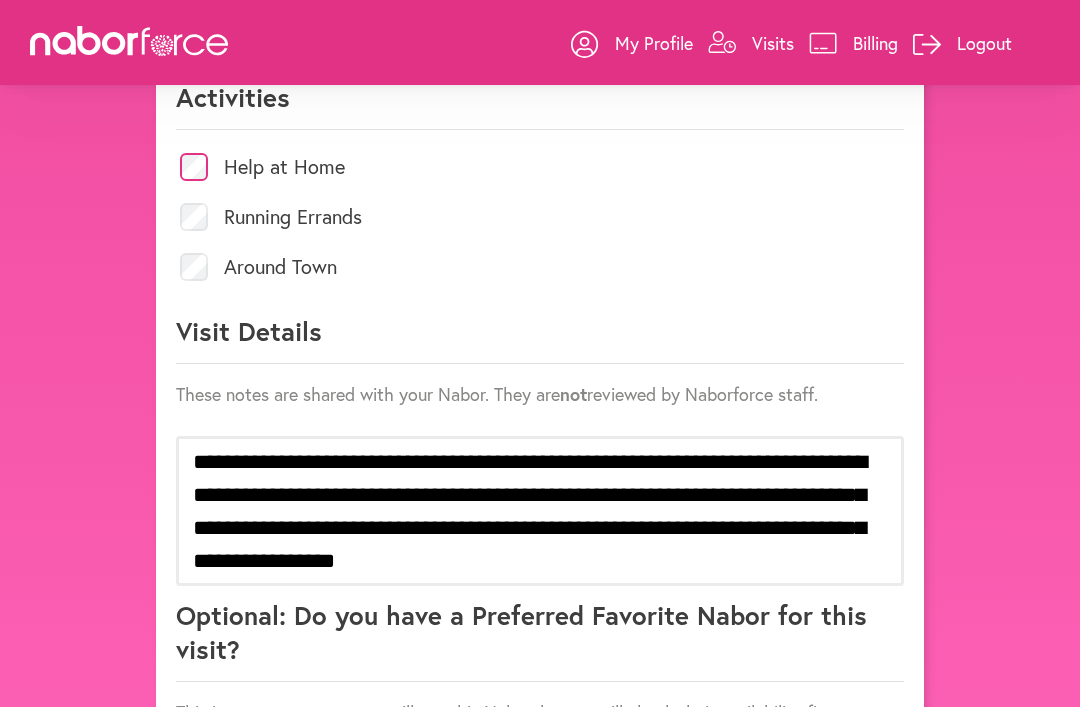 click on "Optional: Do you have a Preferred Favorite Nabor for this visit?" 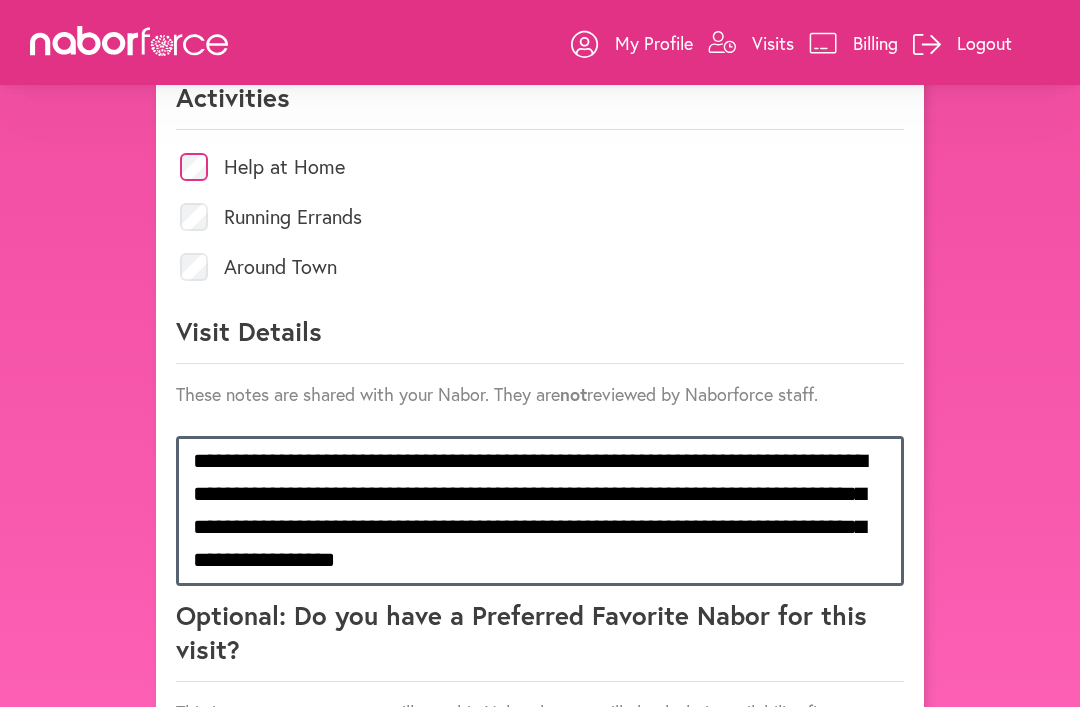 click on "**********" at bounding box center [540, 511] 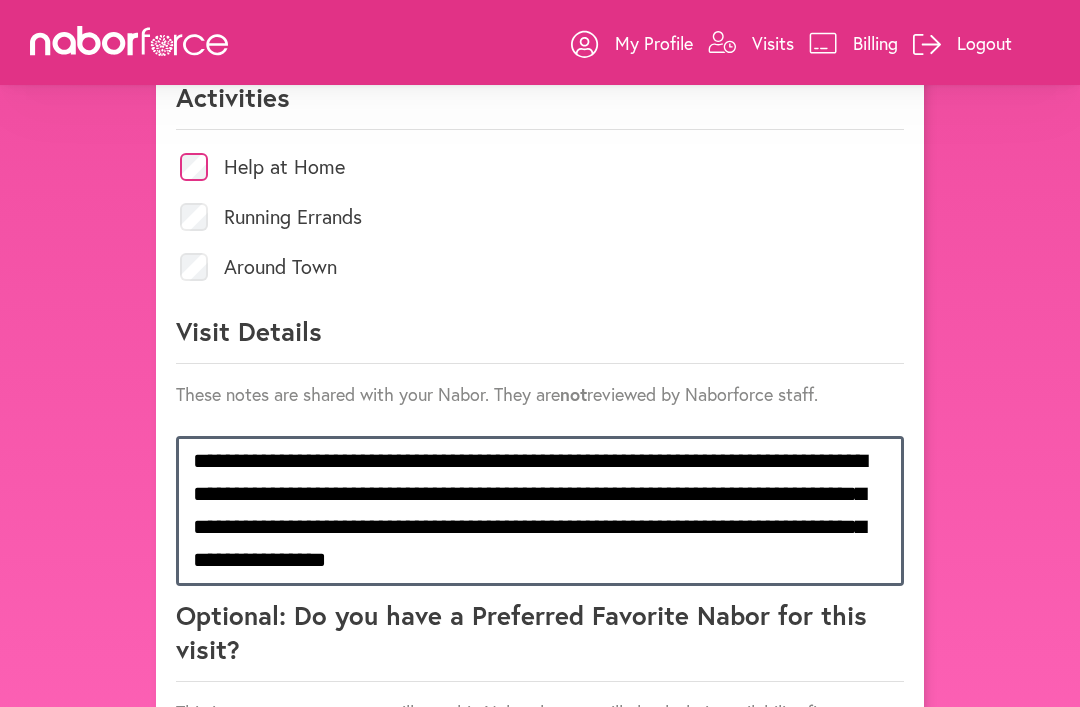 scroll, scrollTop: 2, scrollLeft: 0, axis: vertical 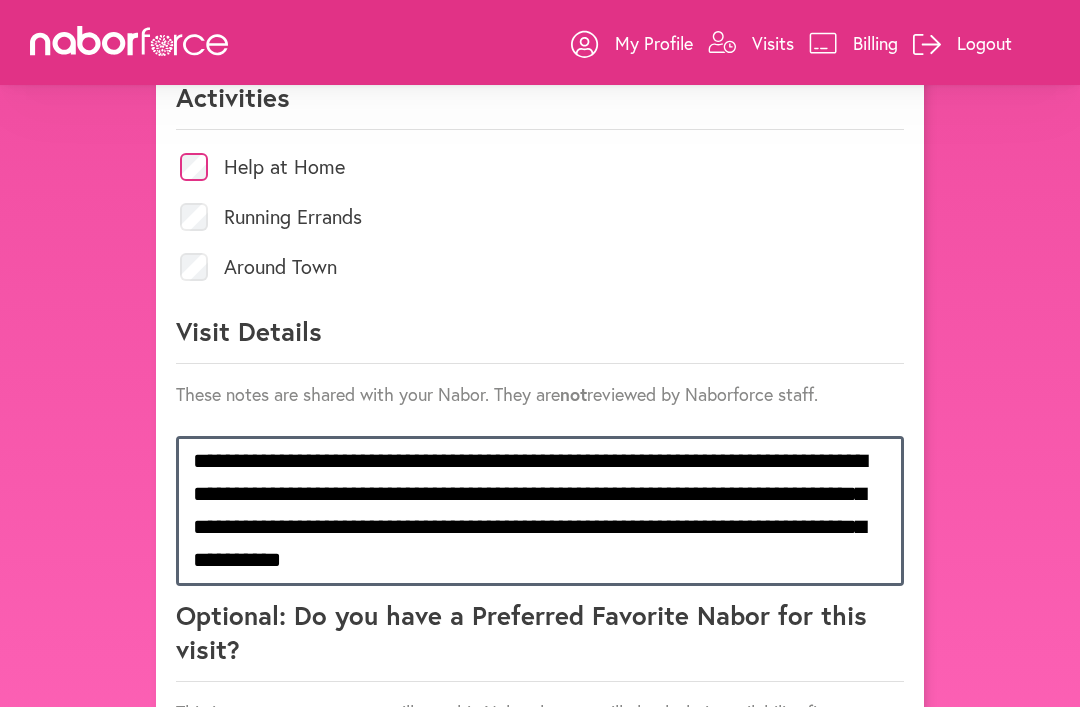 click on "**********" at bounding box center [540, 511] 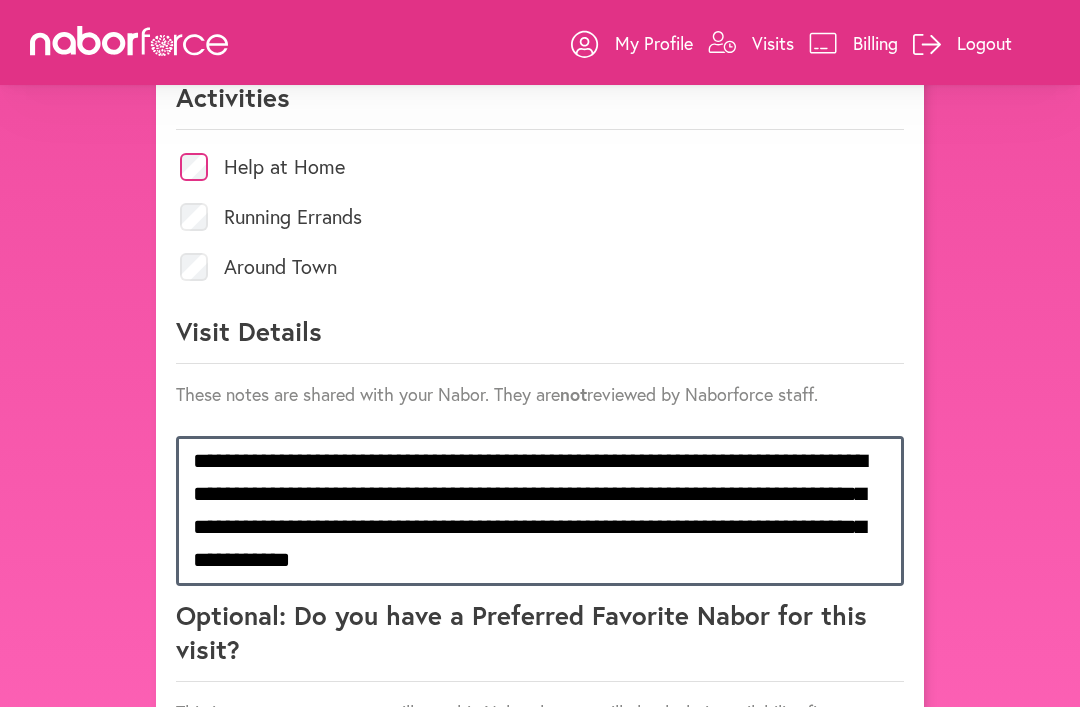 scroll, scrollTop: 2, scrollLeft: 0, axis: vertical 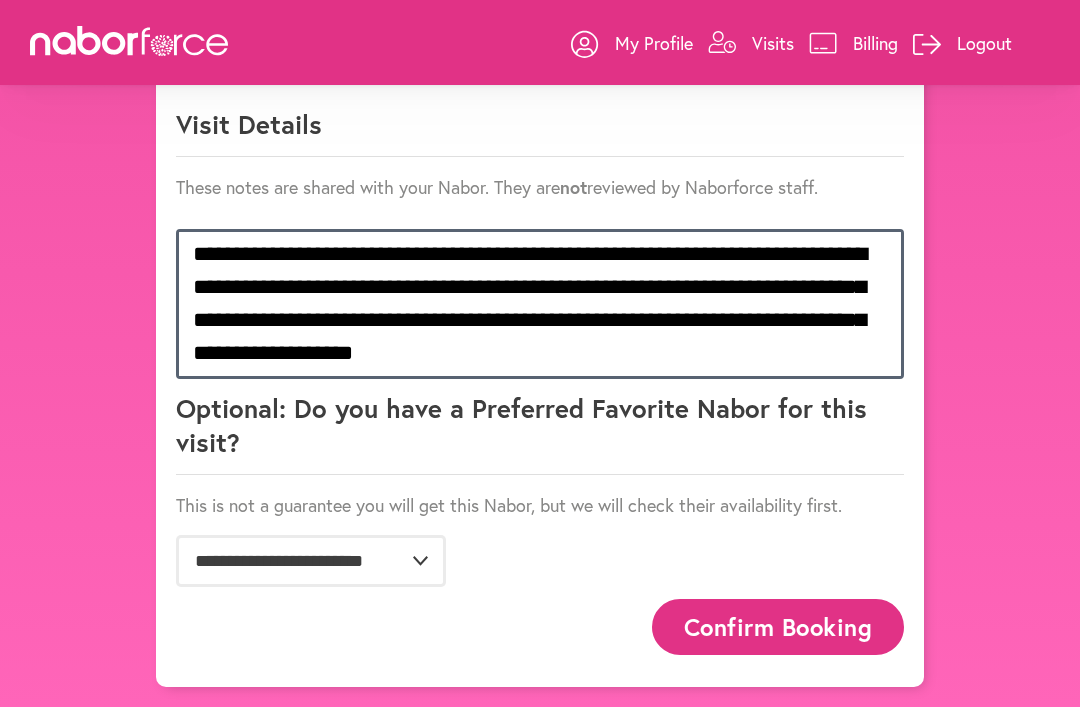 type on "**********" 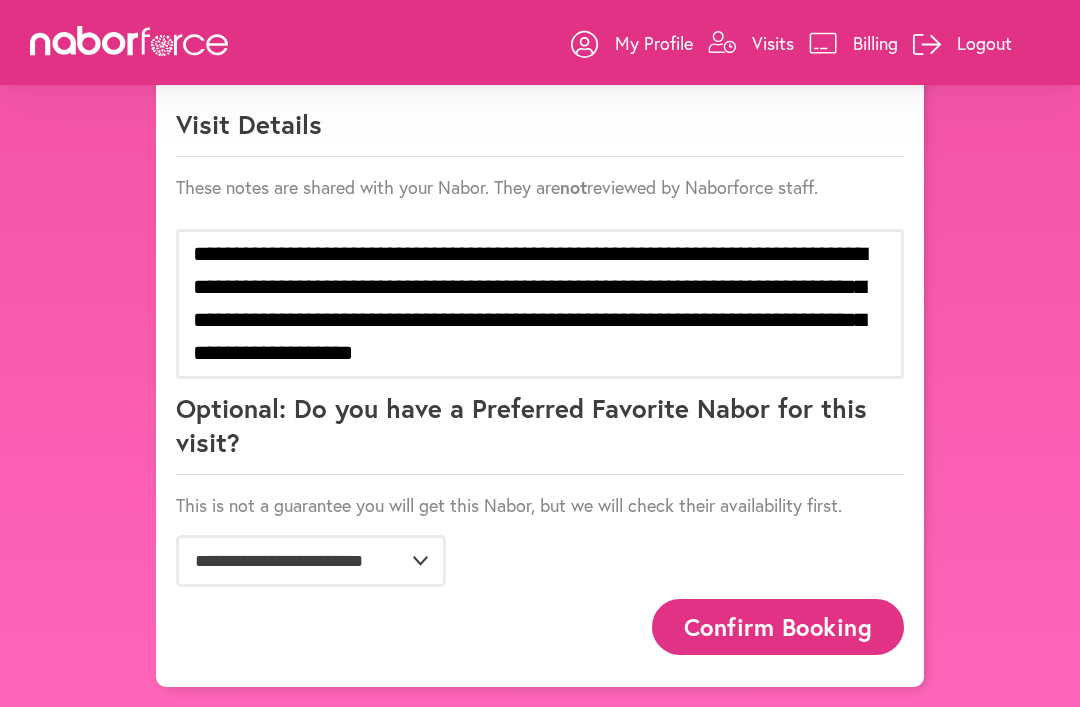 click on "Confirm Booking" at bounding box center (778, 626) 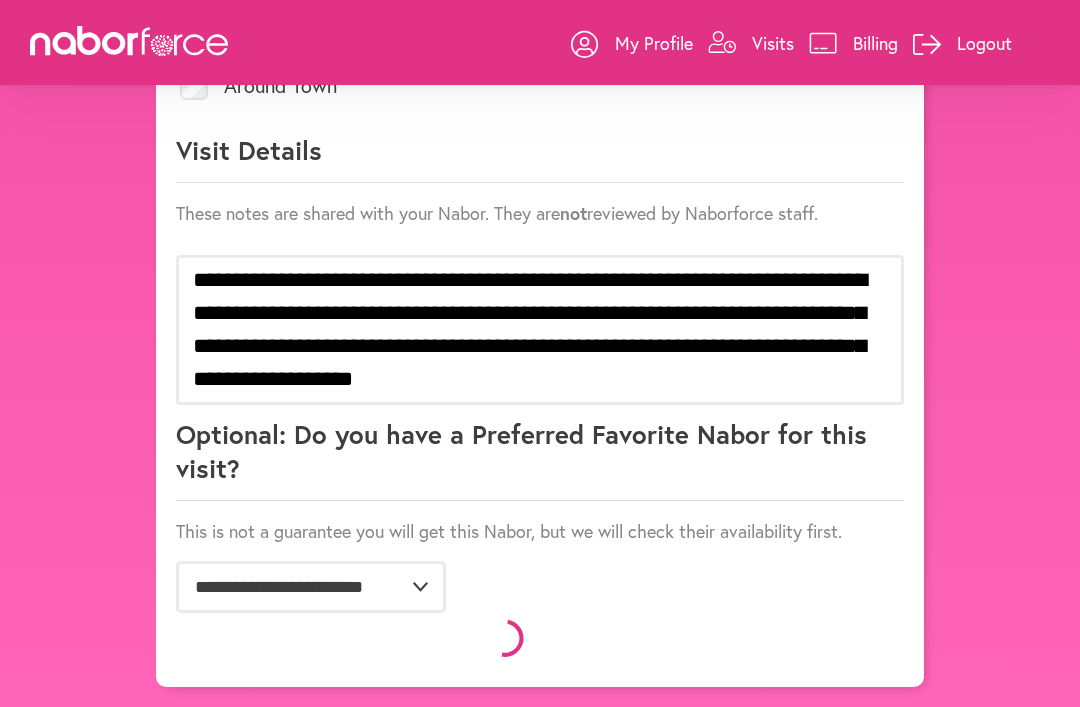 scroll, scrollTop: 1075, scrollLeft: 0, axis: vertical 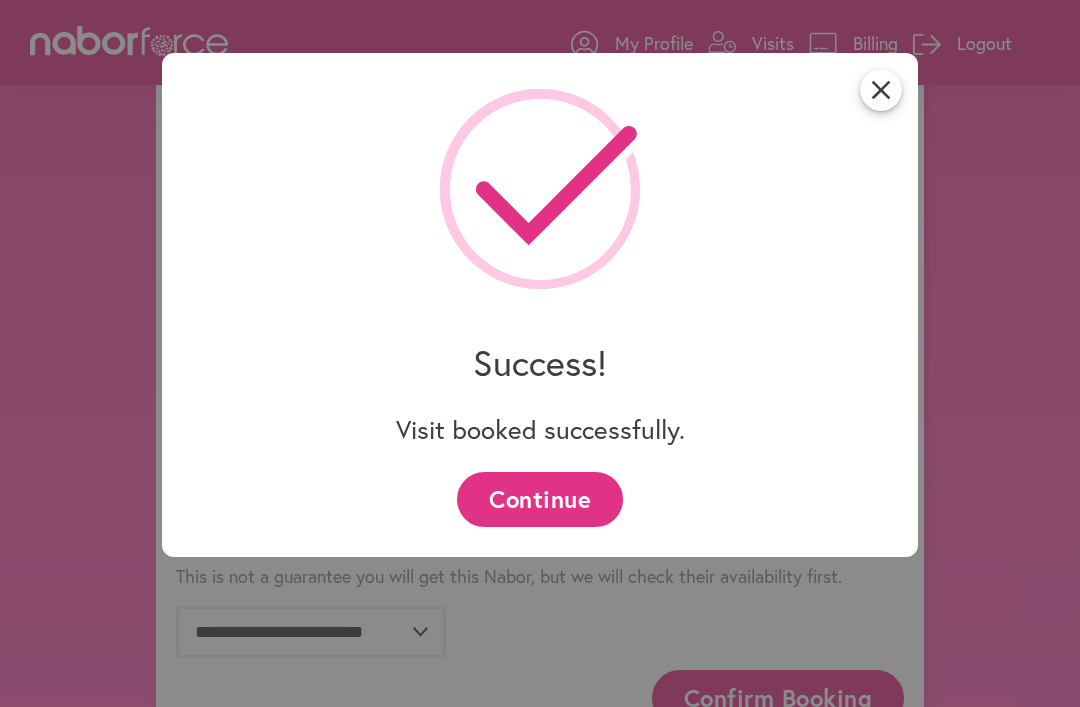 click on "Continue" at bounding box center (539, 499) 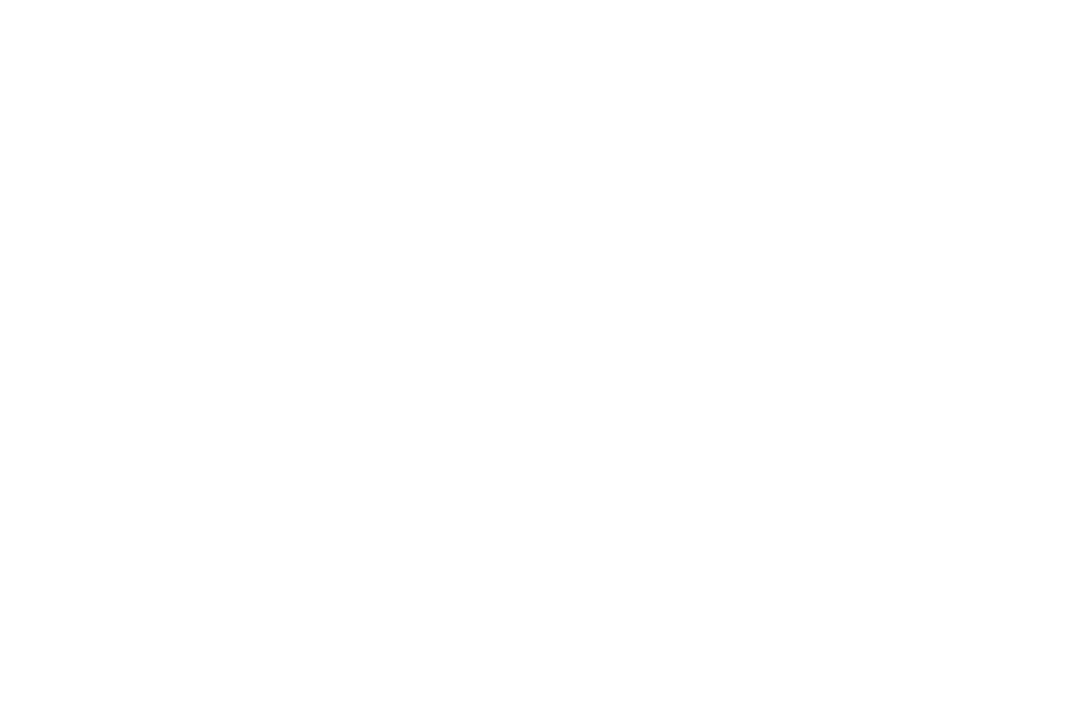 scroll, scrollTop: 0, scrollLeft: 0, axis: both 